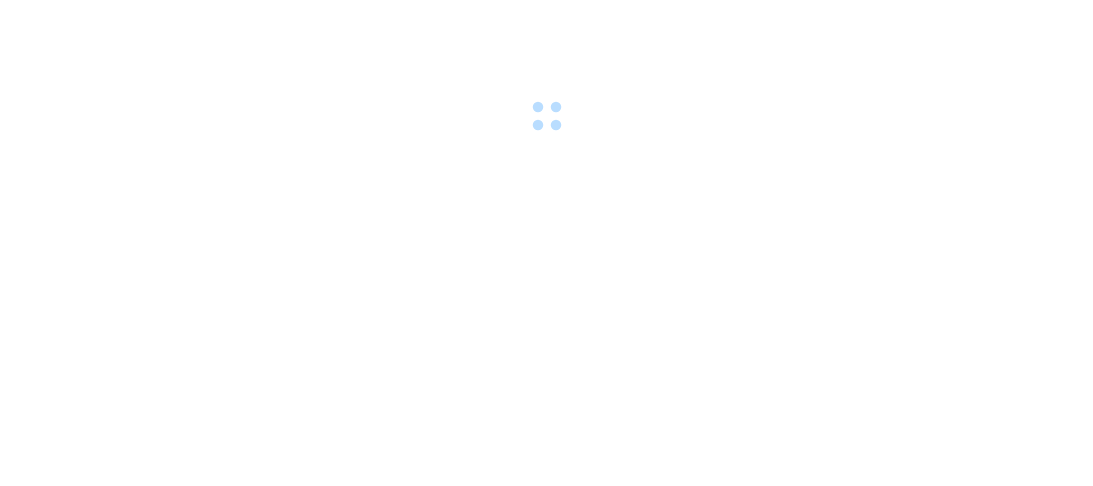 scroll, scrollTop: 0, scrollLeft: 0, axis: both 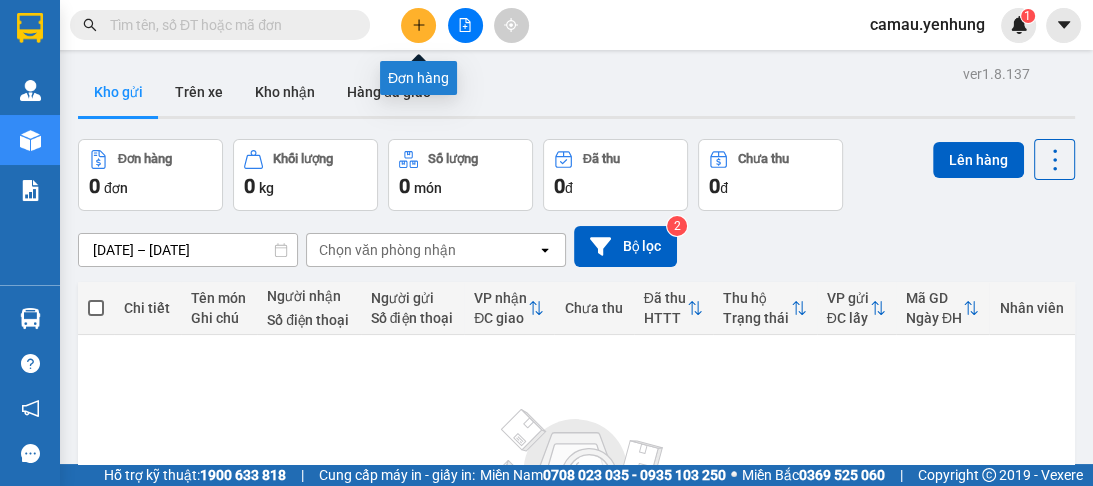 click at bounding box center [418, 25] 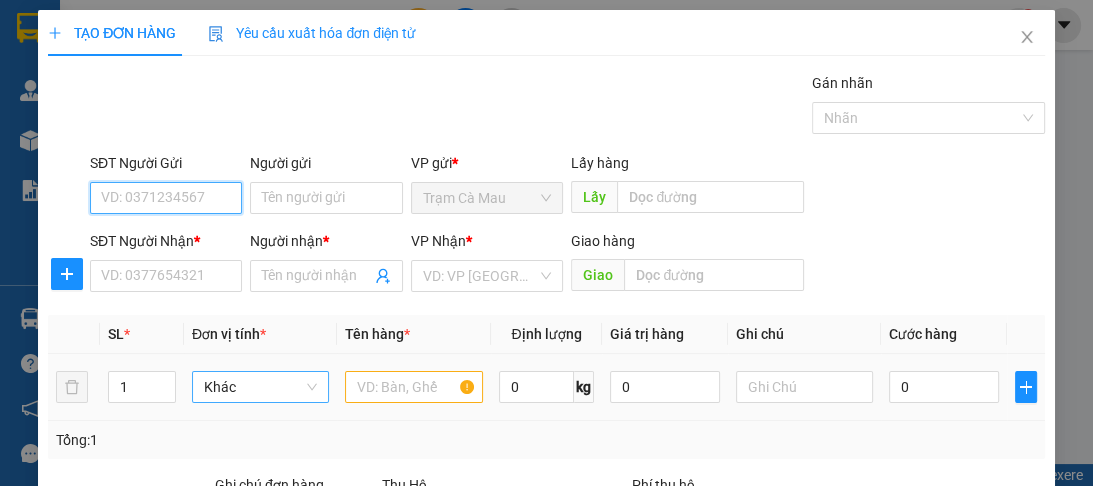 scroll, scrollTop: 240, scrollLeft: 0, axis: vertical 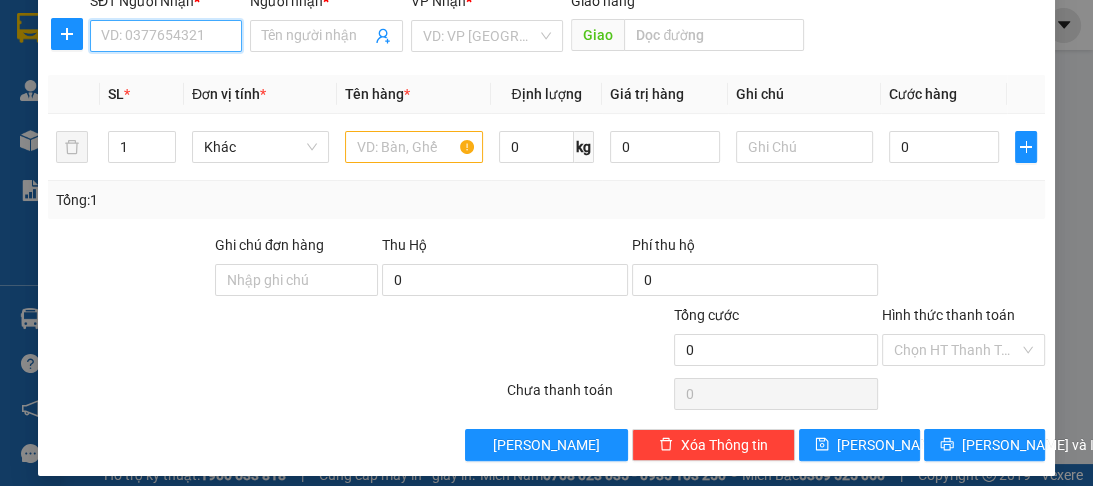 click on "SĐT Người Nhận  *" at bounding box center (166, 36) 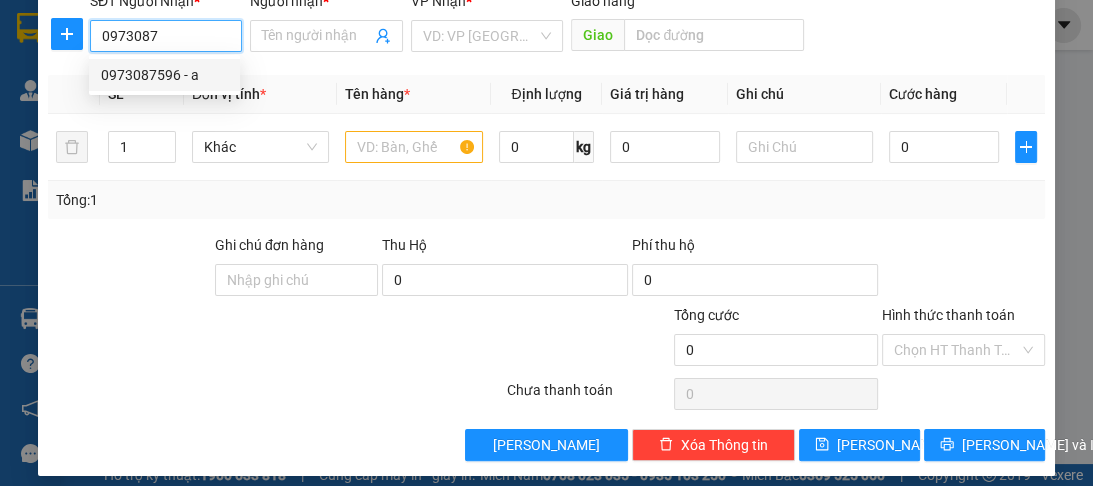 click on "0973087596 - a" at bounding box center [164, 75] 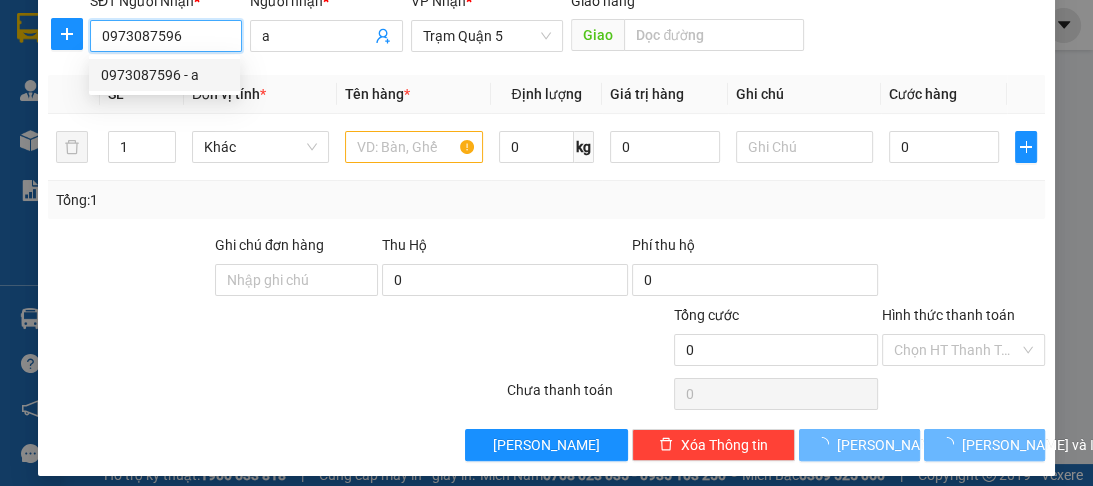 type on "160.000" 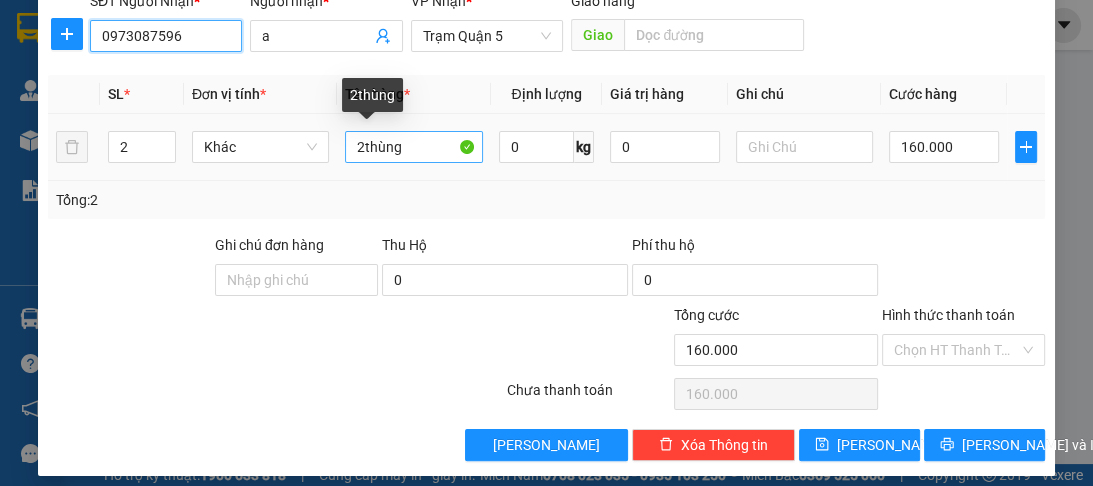 type on "0973087596" 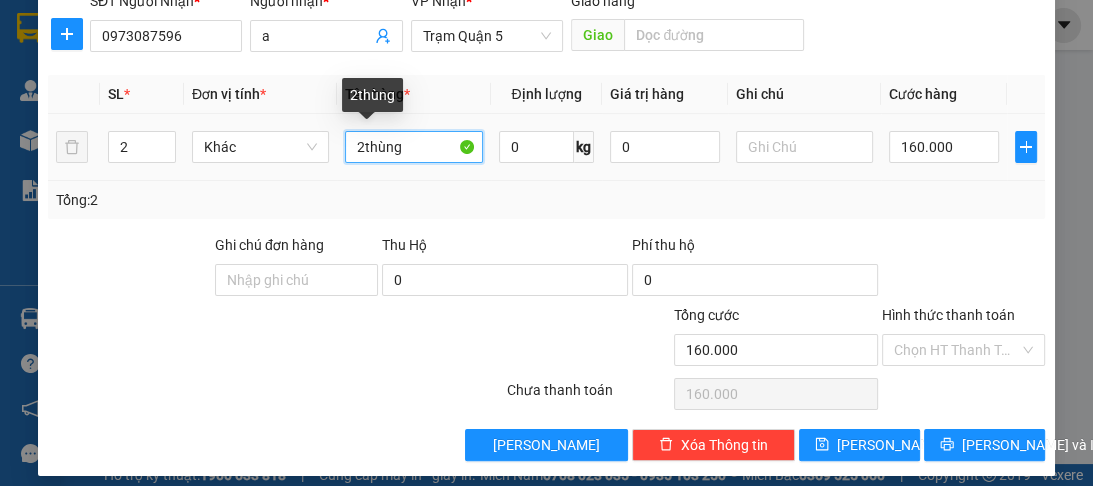 click on "2thùng" at bounding box center (413, 147) 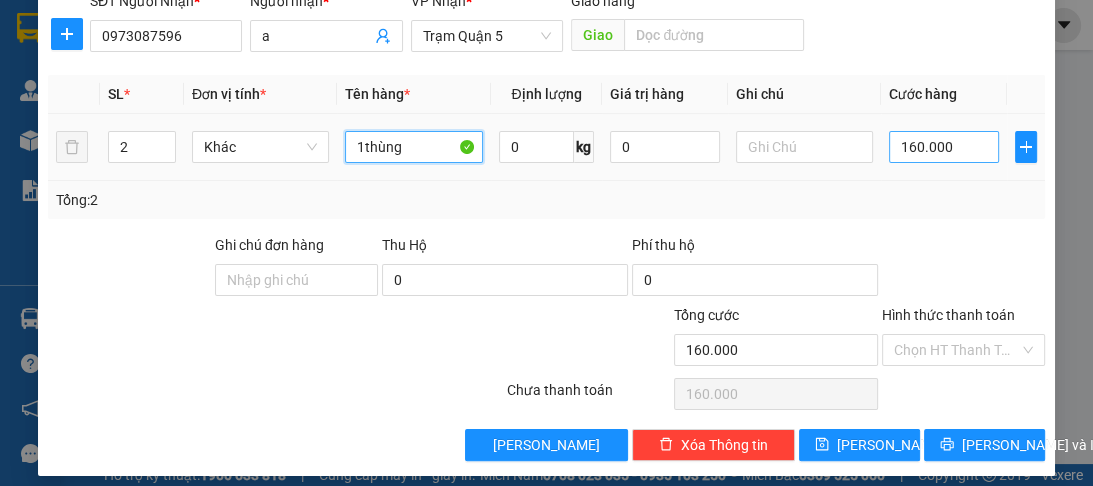type on "1thùng" 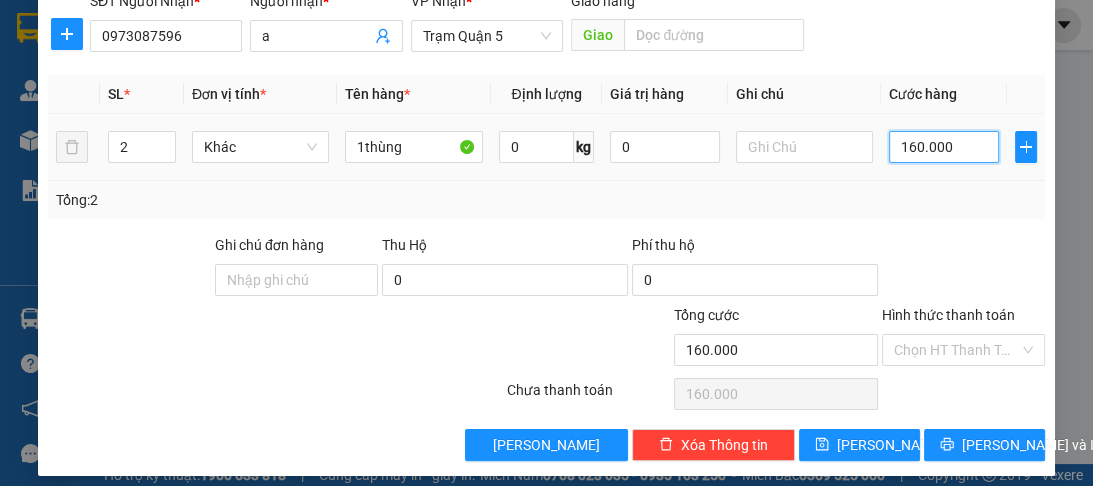 click on "160.000" at bounding box center (944, 147) 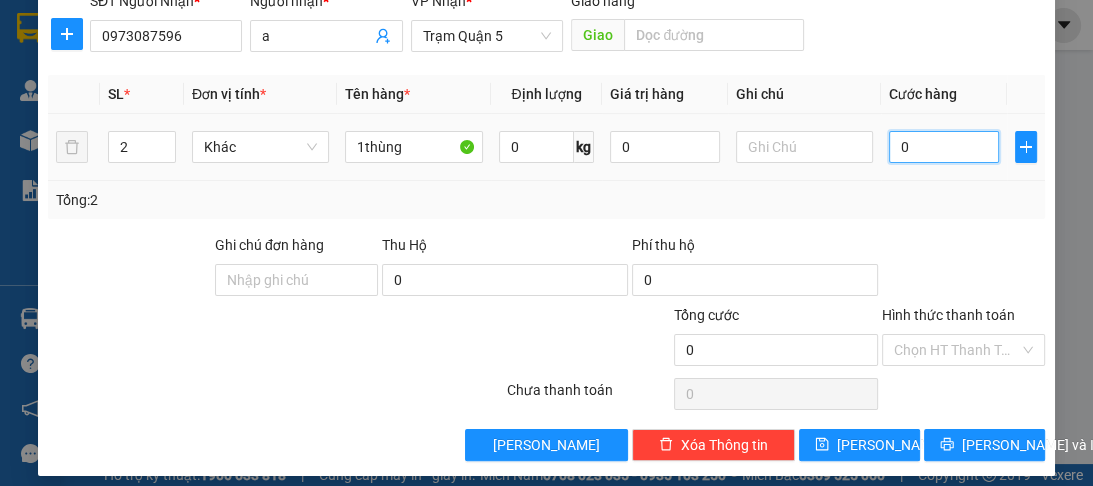 type on "0" 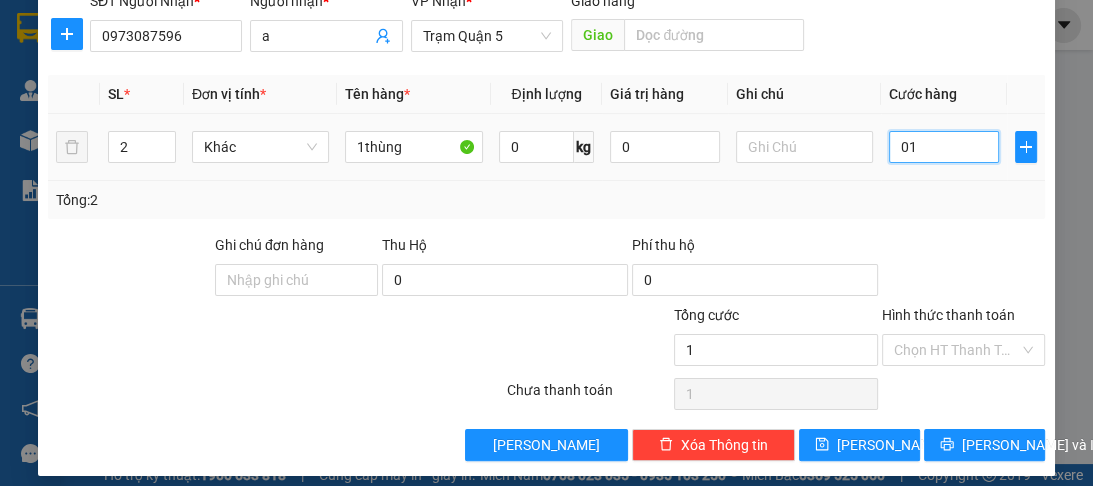 type on "10" 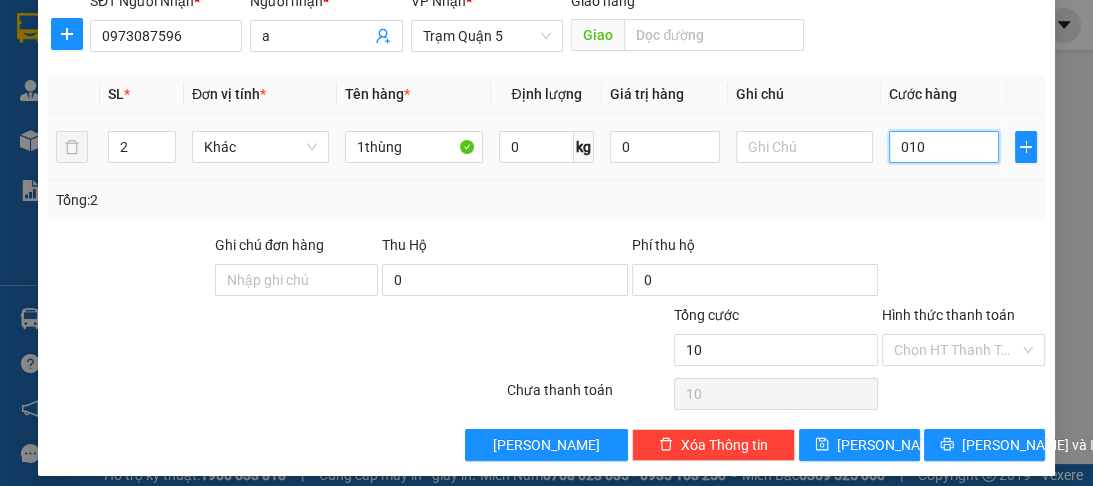 type on "100" 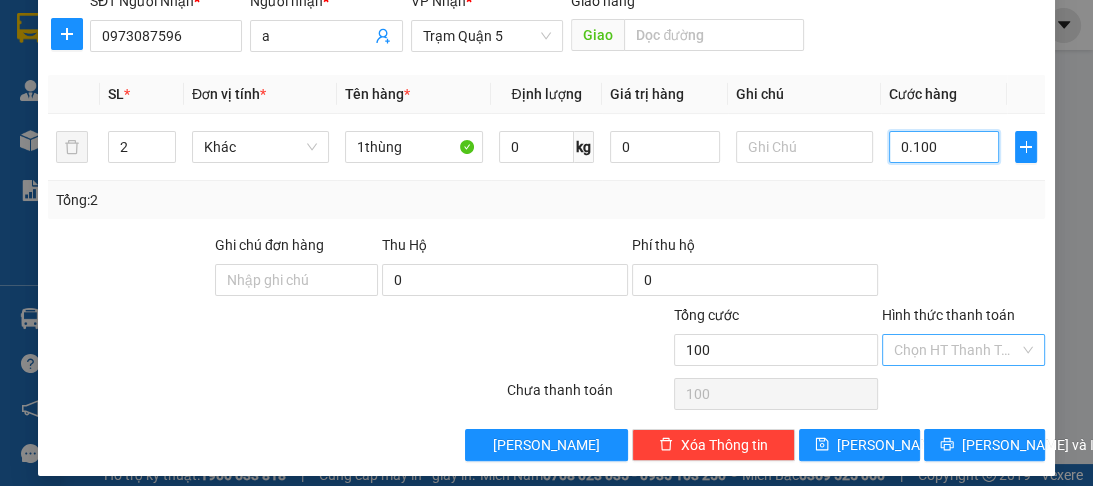 type on "0.100" 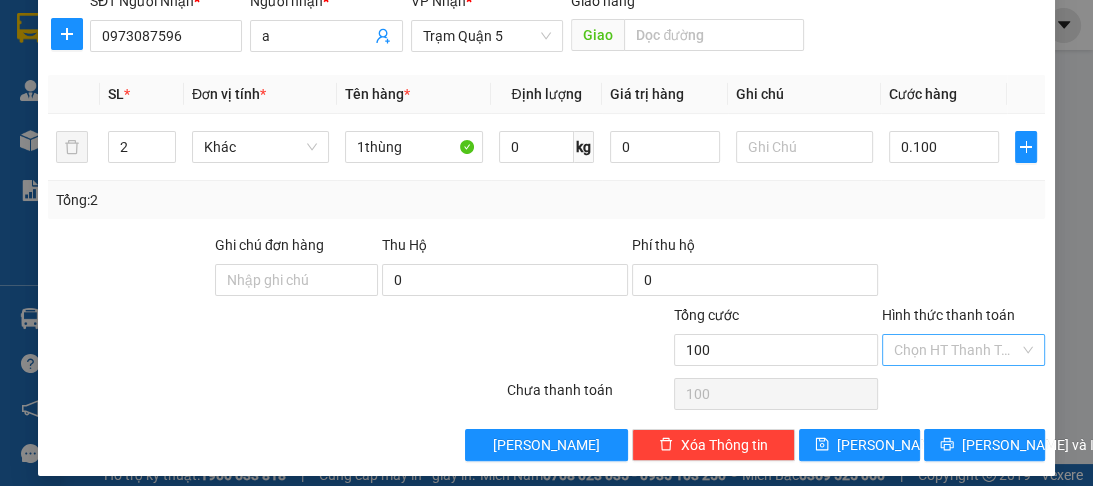 type on "100.000" 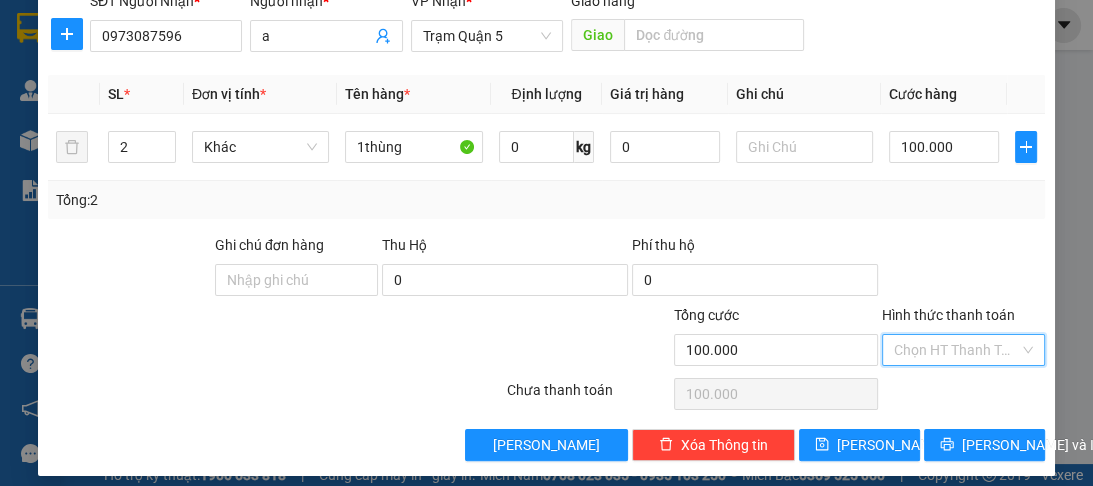 click on "Hình thức thanh toán" at bounding box center (956, 350) 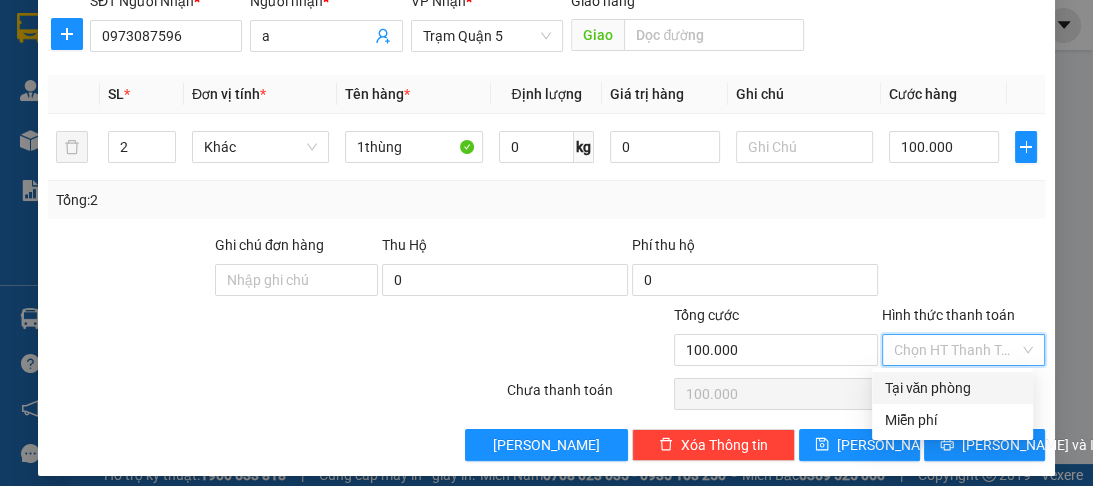click on "Tại văn phòng" at bounding box center (952, 388) 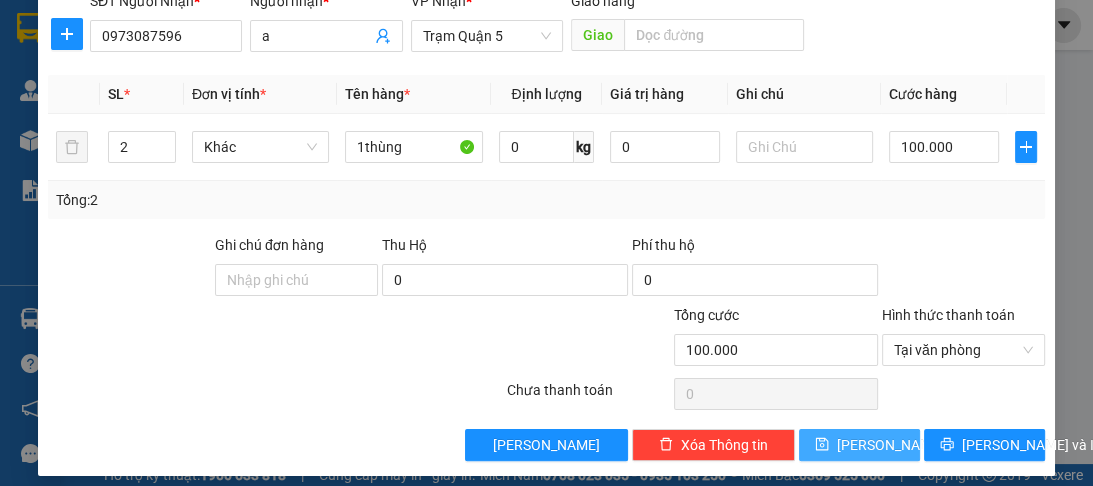 click on "[PERSON_NAME]" at bounding box center [859, 445] 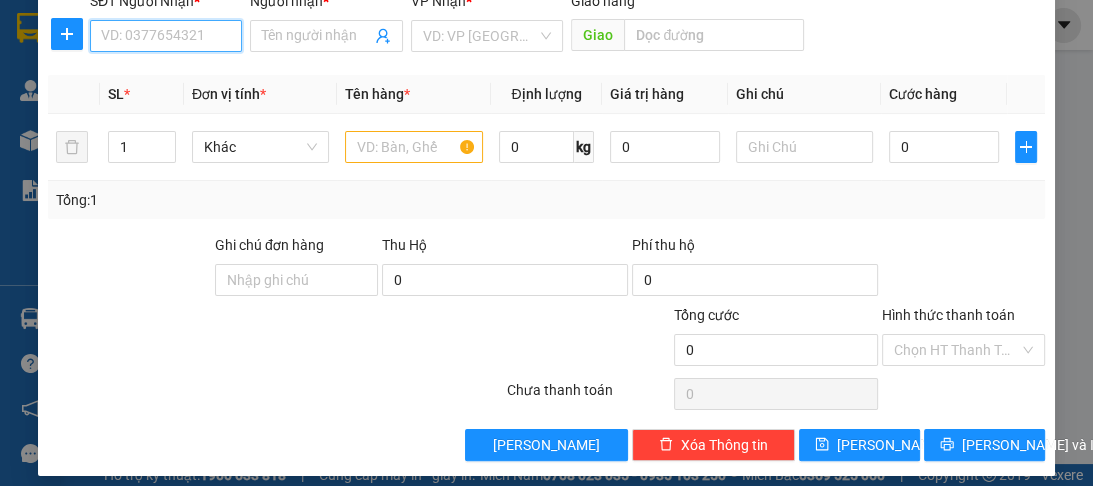 click on "SĐT Người Nhận  *" at bounding box center (166, 36) 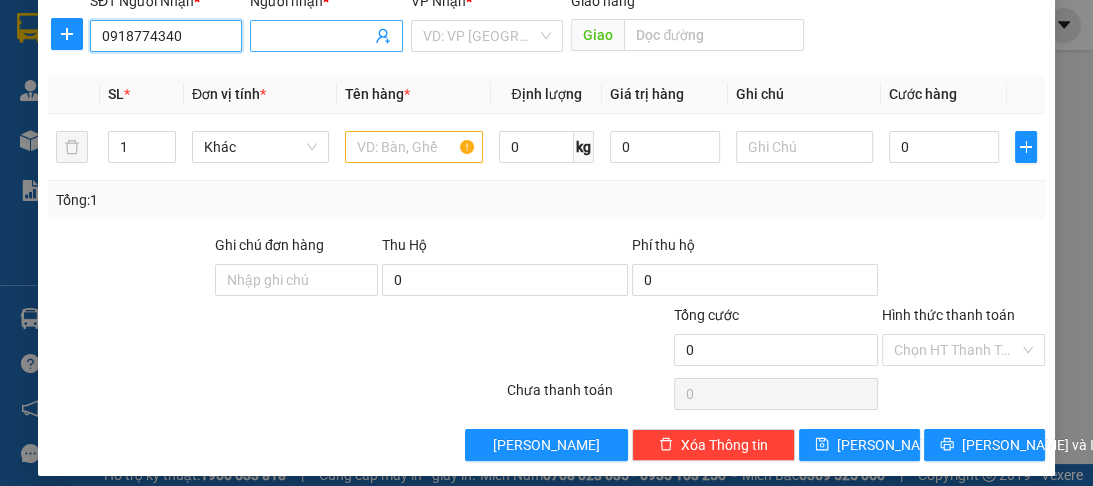 type on "0918774340" 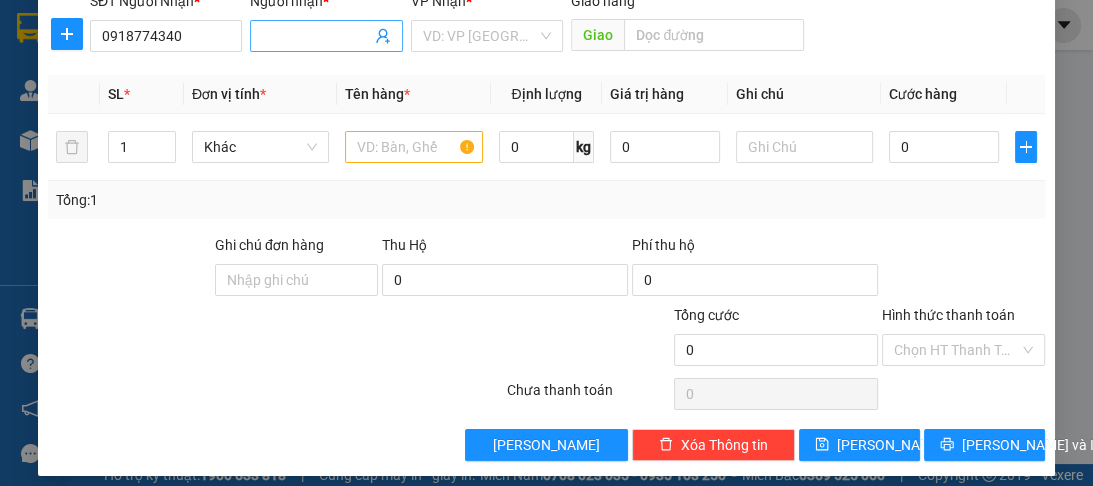 click on "Người nhận  *" at bounding box center (316, 36) 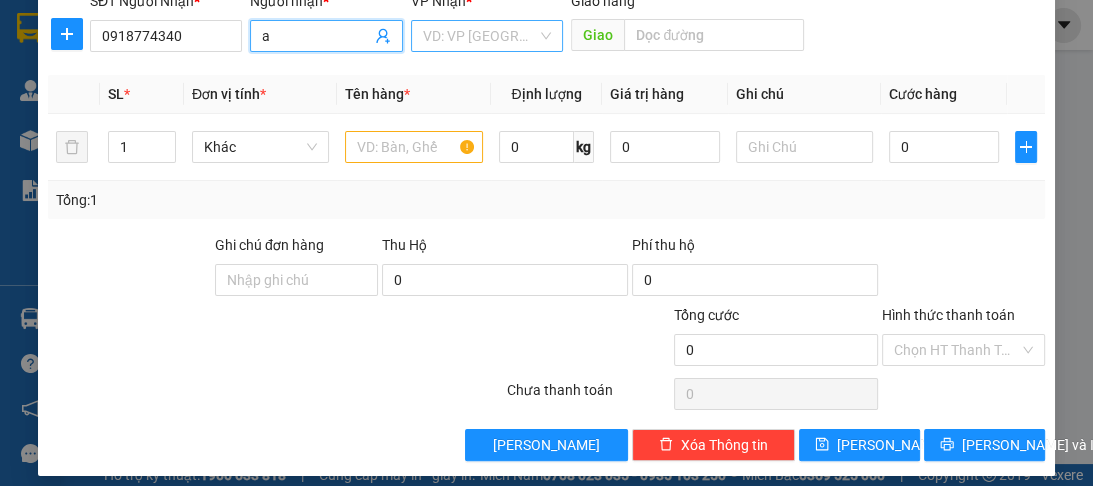 type on "a" 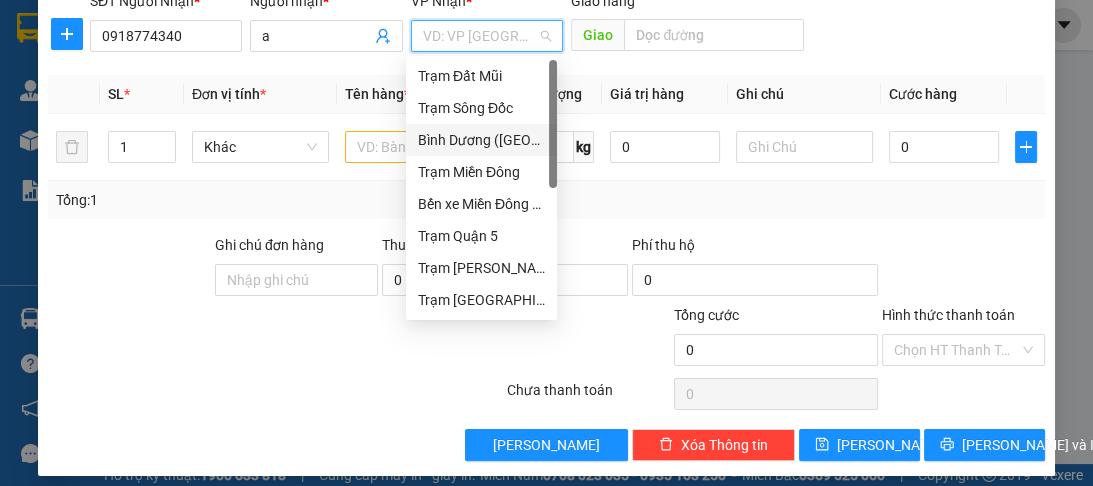 click on "Bình Dương ([GEOGRAPHIC_DATA])" at bounding box center (481, 140) 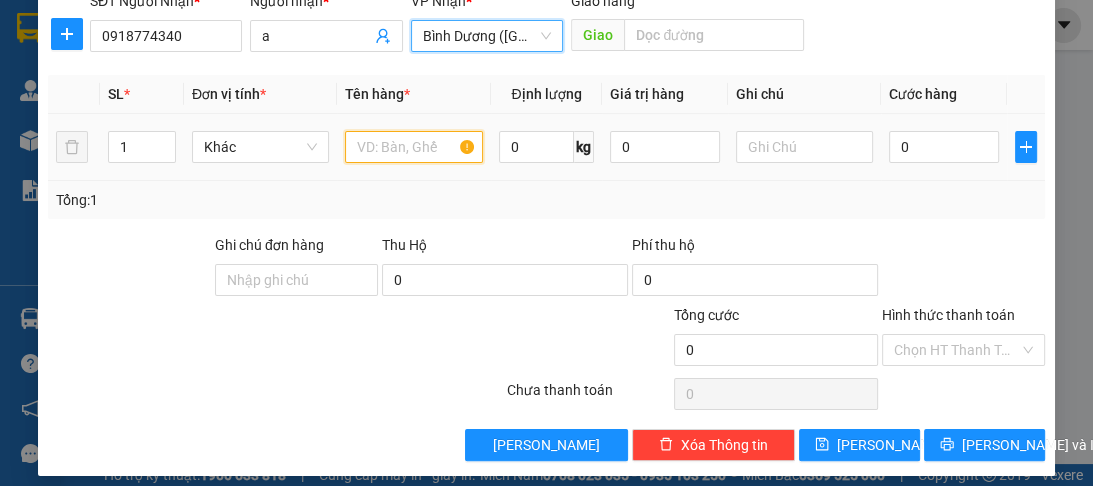 click at bounding box center (413, 147) 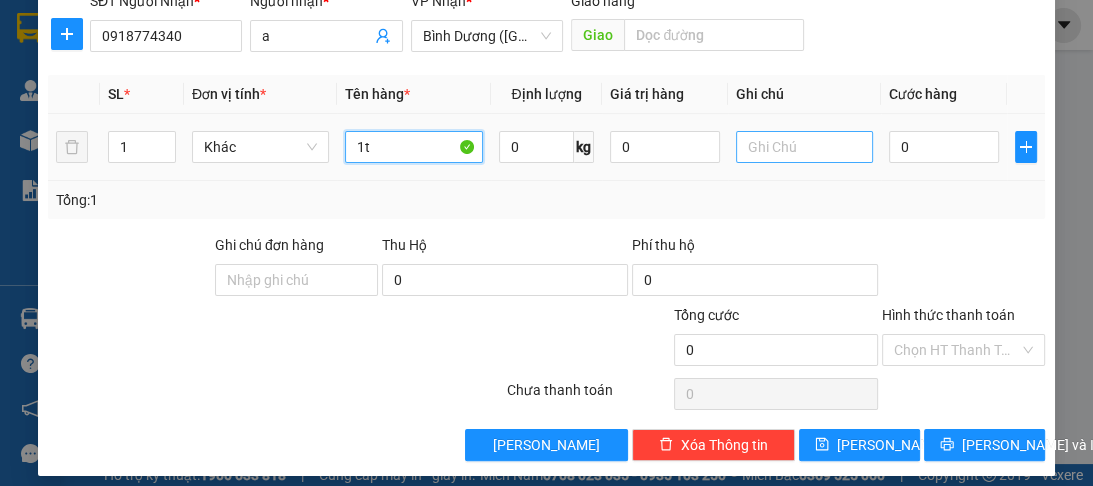 type on "1t" 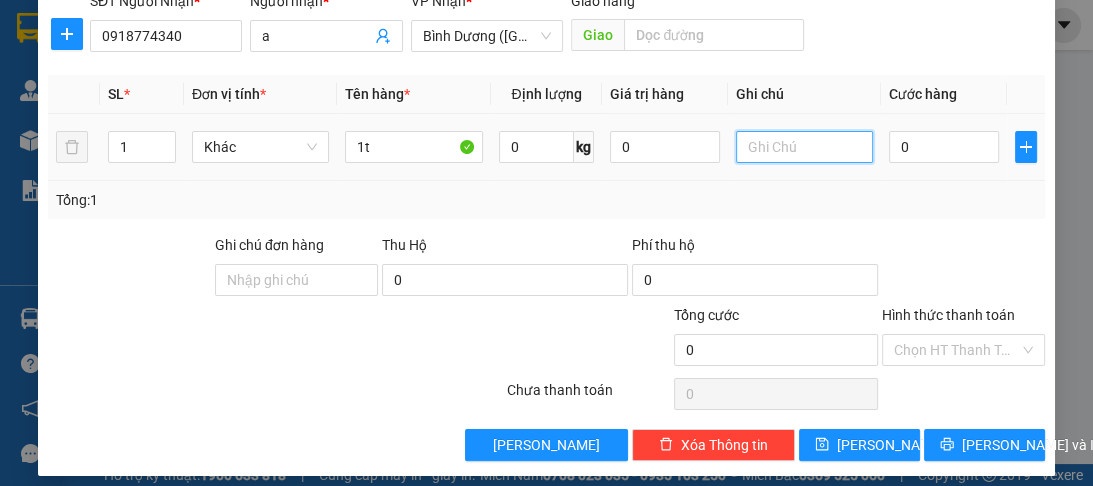 click at bounding box center [804, 147] 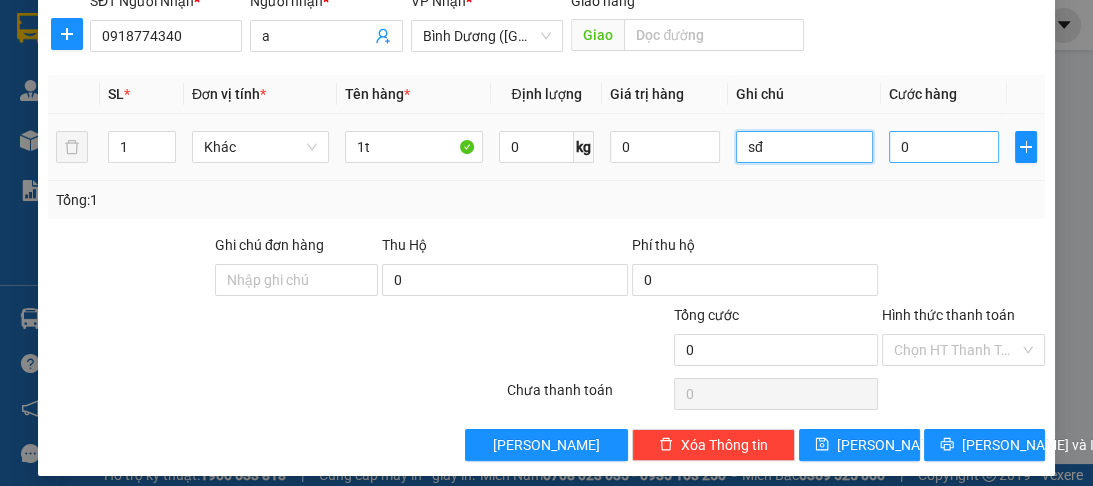type on "sđ" 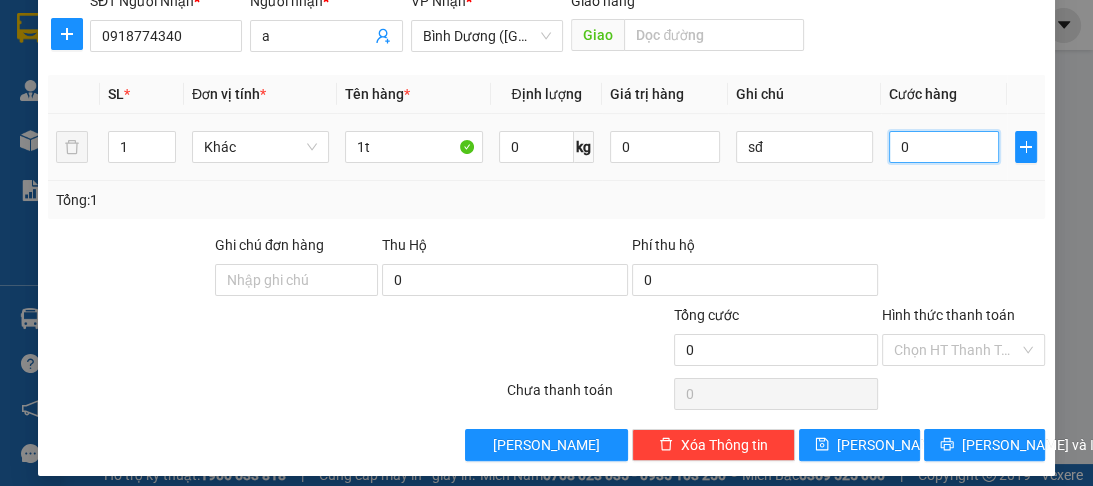 click on "0" at bounding box center [944, 147] 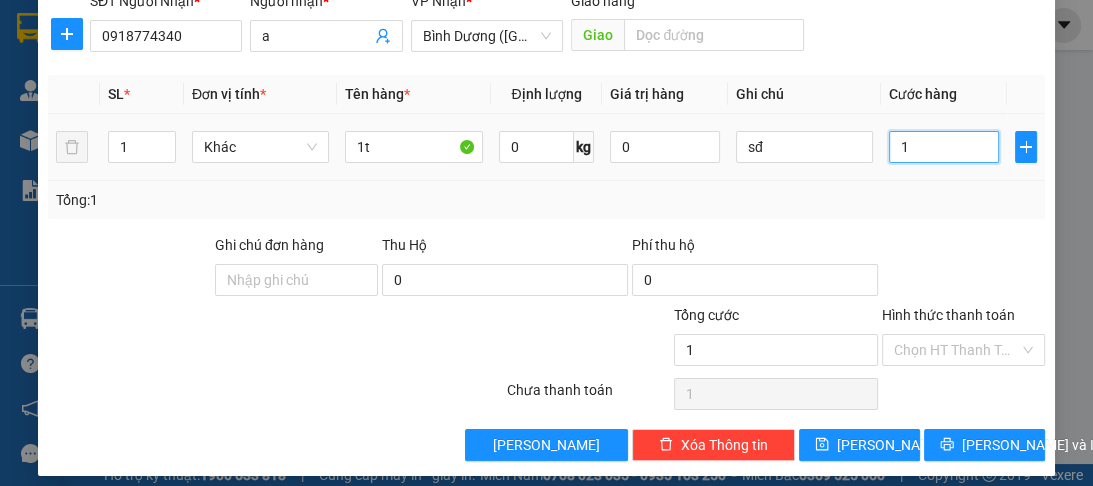 type on "10" 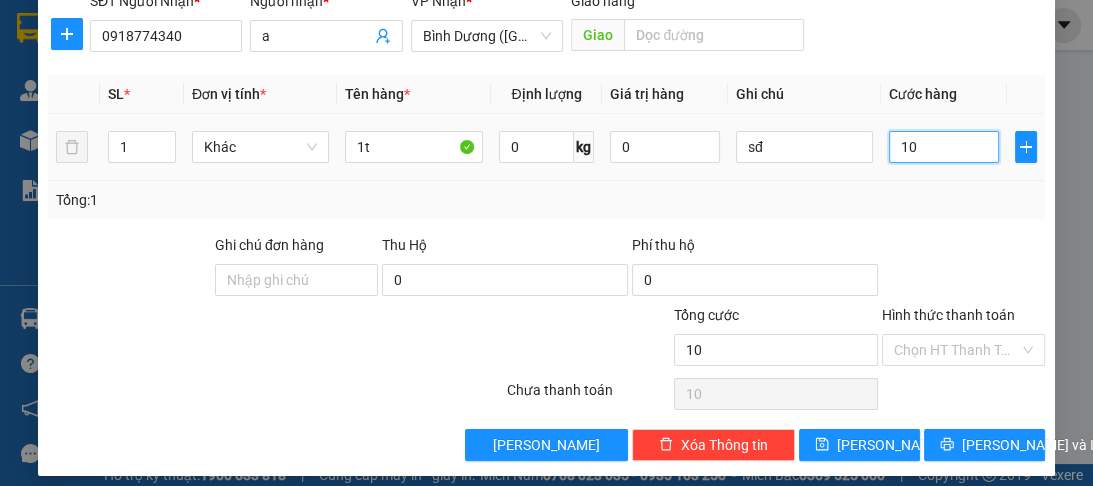 type on "100" 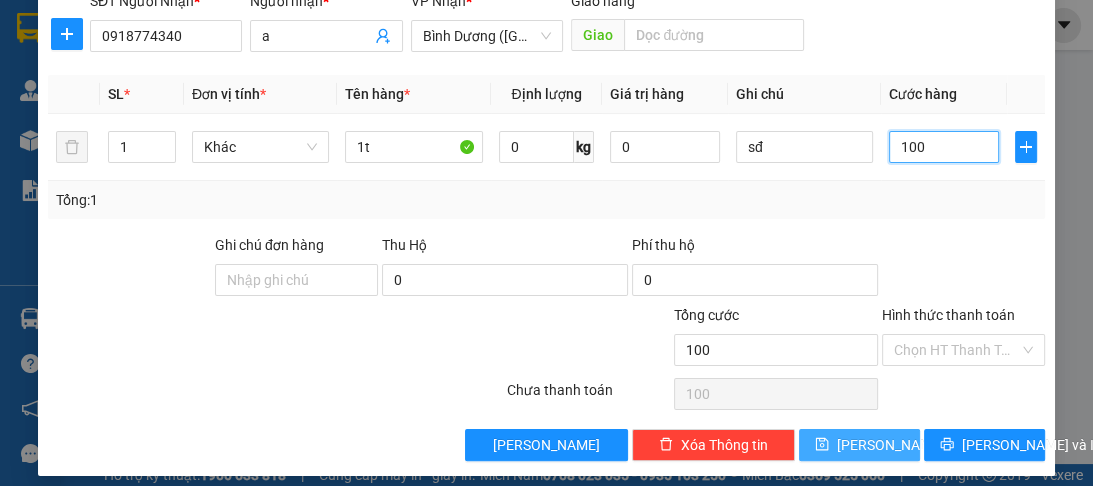 type on "100" 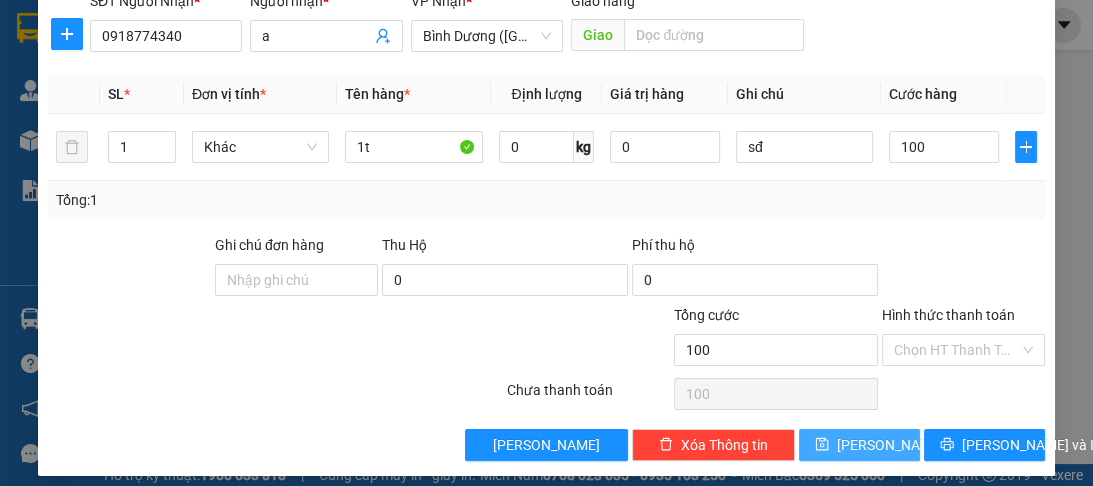 type on "100.000" 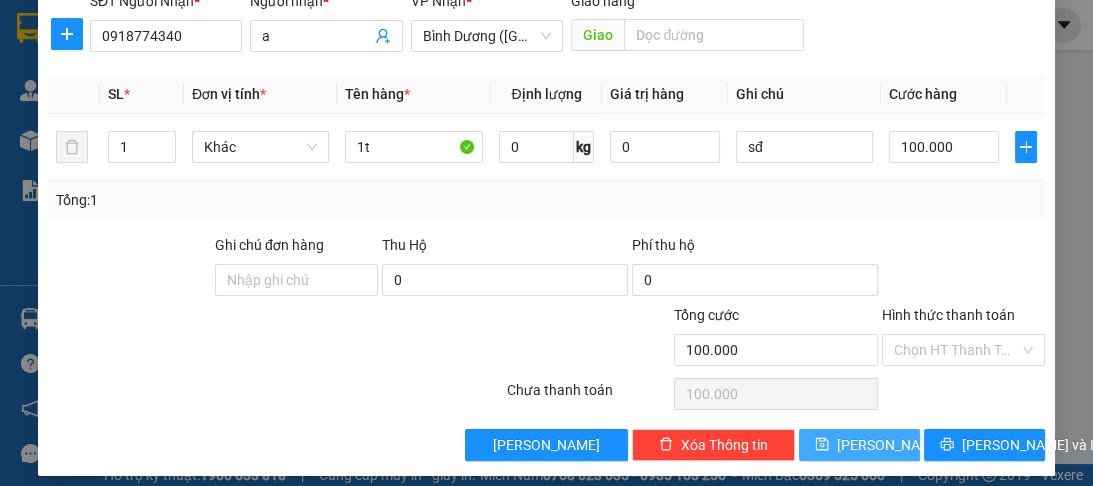 click on "[PERSON_NAME]" at bounding box center (890, 445) 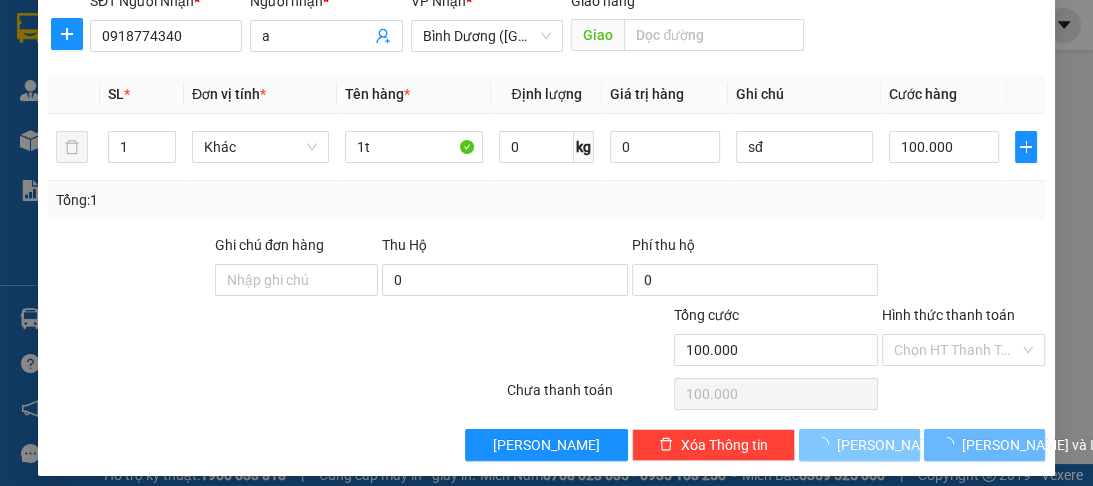type 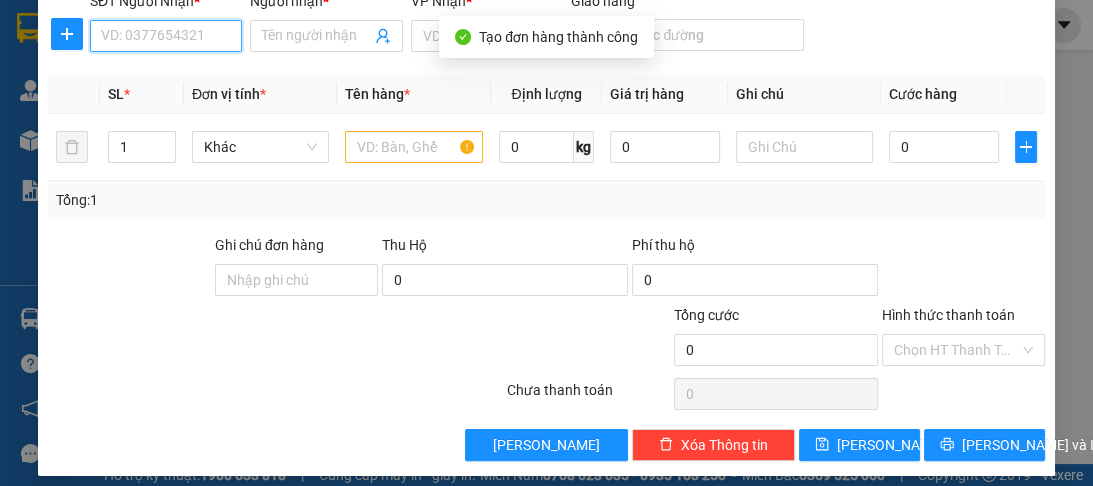 click on "SĐT Người Nhận  *" at bounding box center (166, 36) 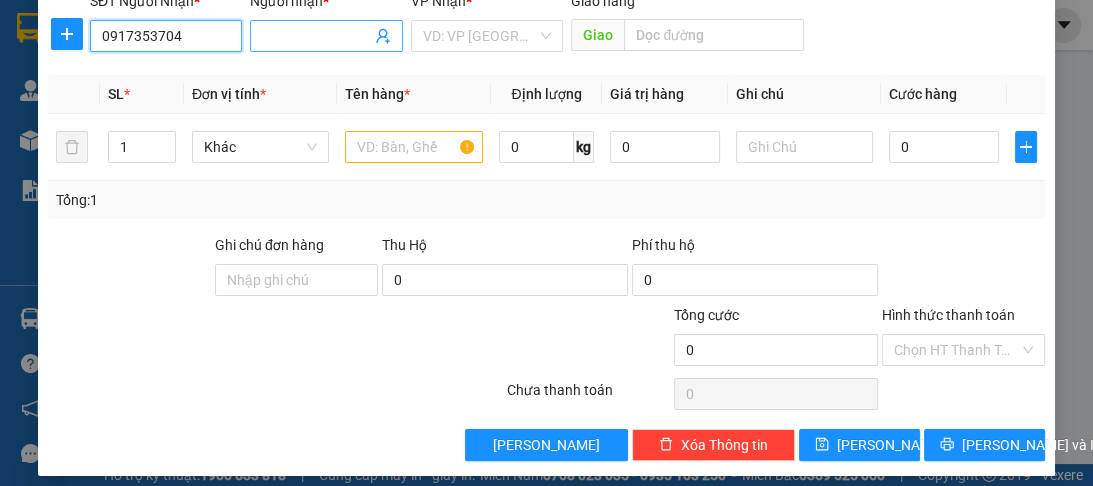 type on "0917353704" 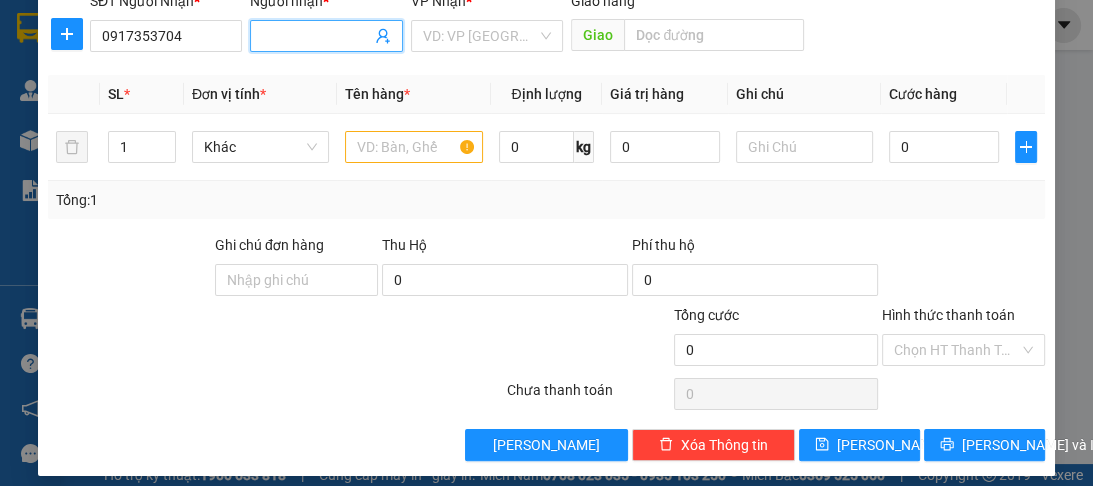 click at bounding box center (326, 36) 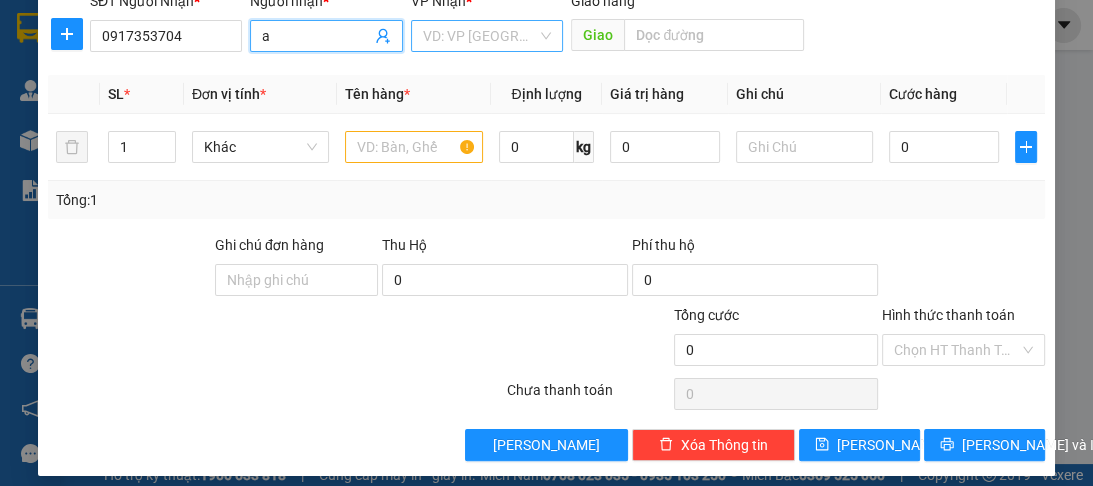 type on "a" 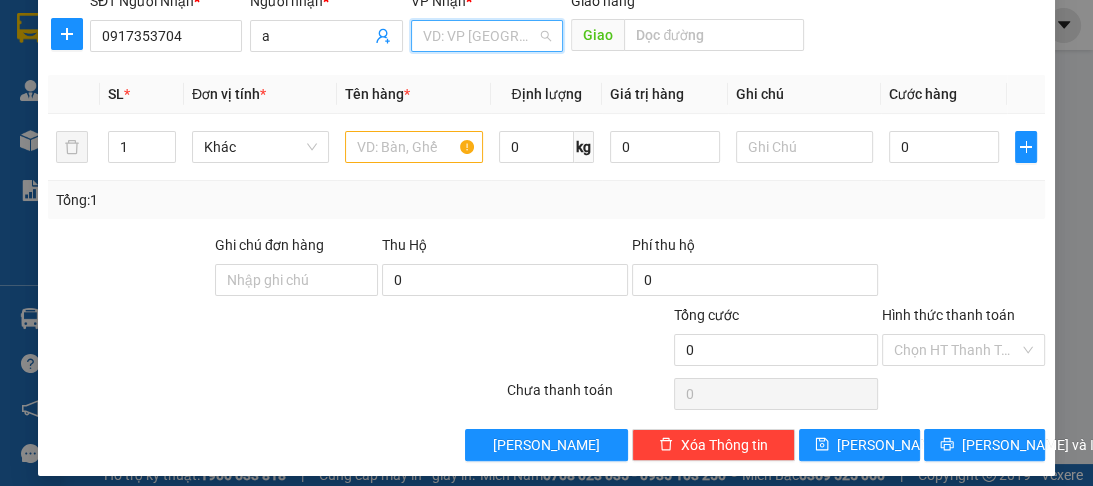 click at bounding box center [480, 36] 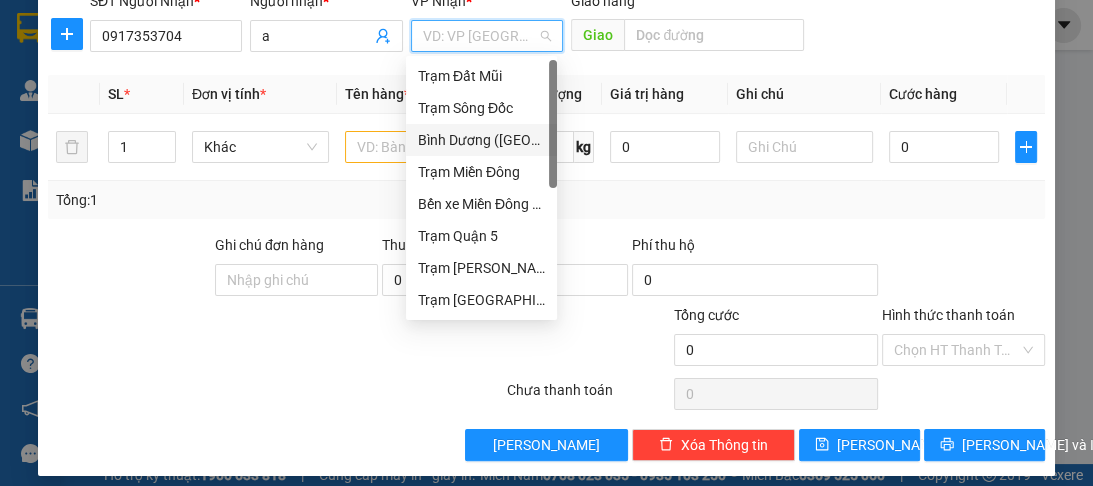 click on "Bình Dương ([GEOGRAPHIC_DATA])" at bounding box center [481, 140] 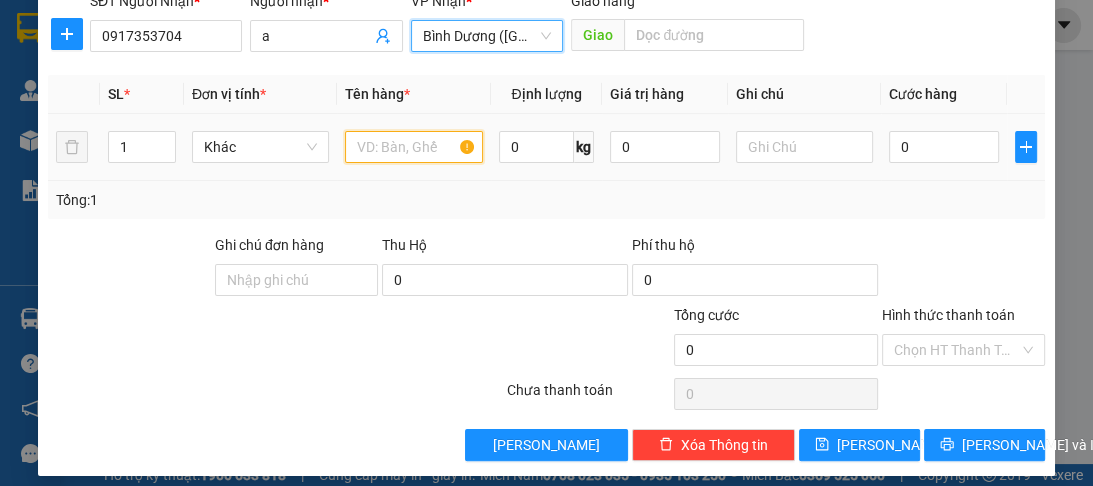 click at bounding box center (413, 147) 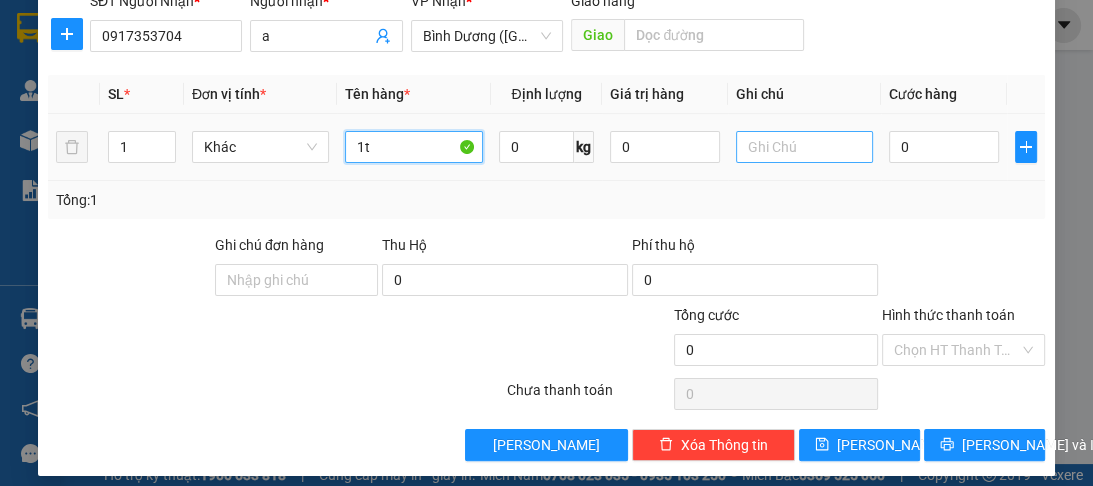type on "1t" 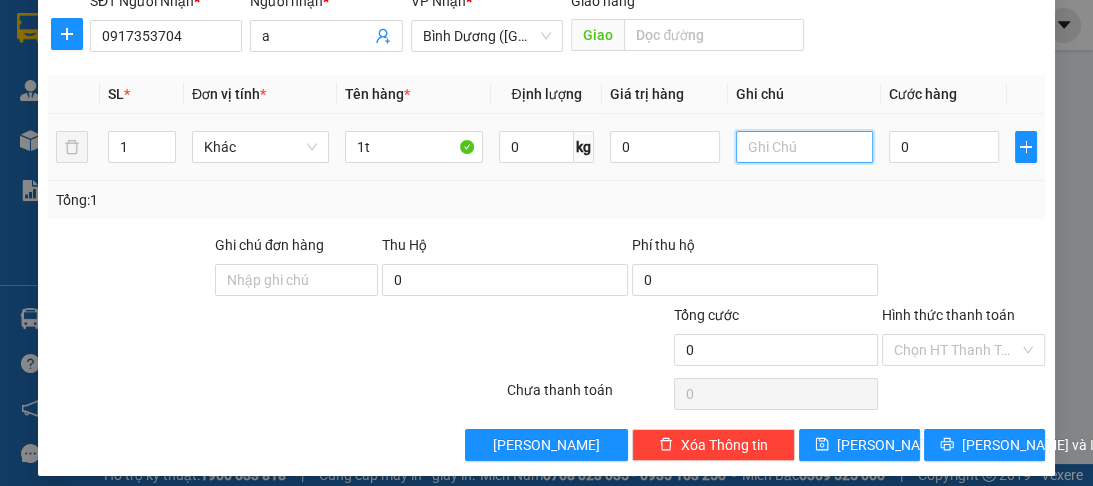 click at bounding box center (804, 147) 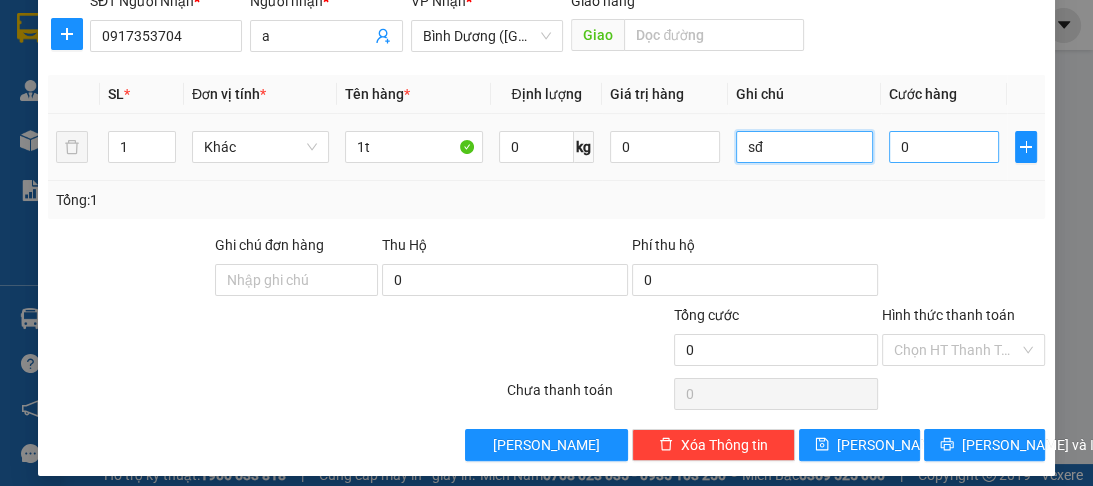 type on "sđ" 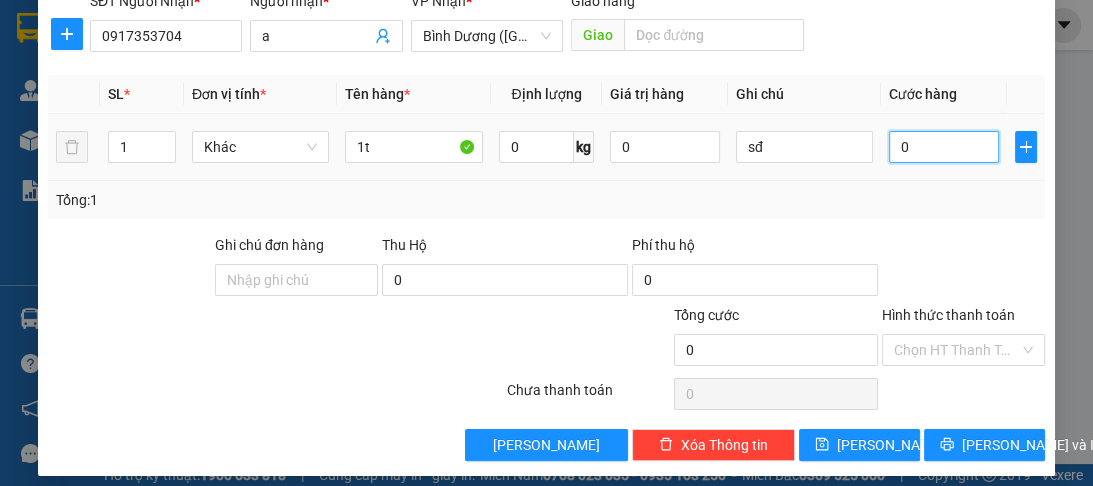 click on "0" at bounding box center (944, 147) 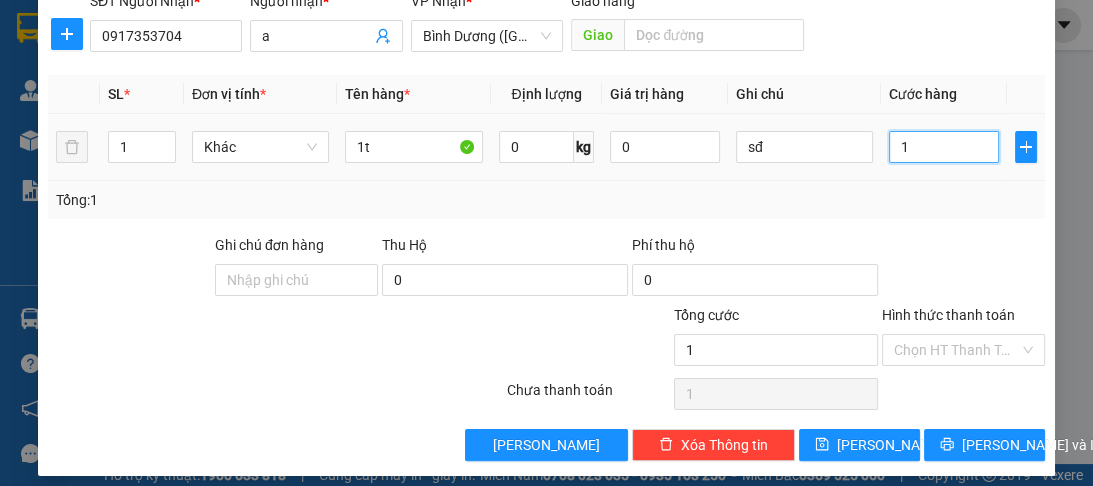 type on "12" 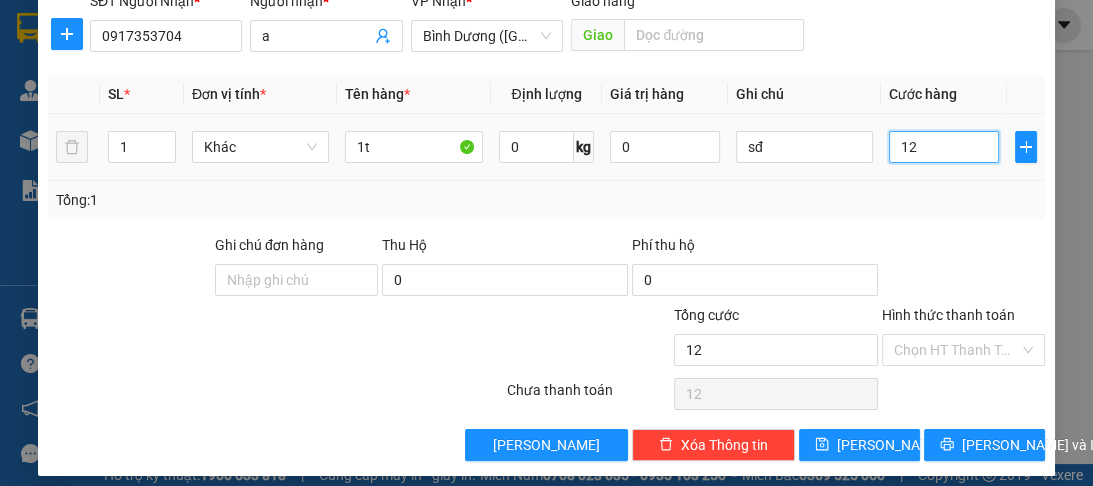 type on "120" 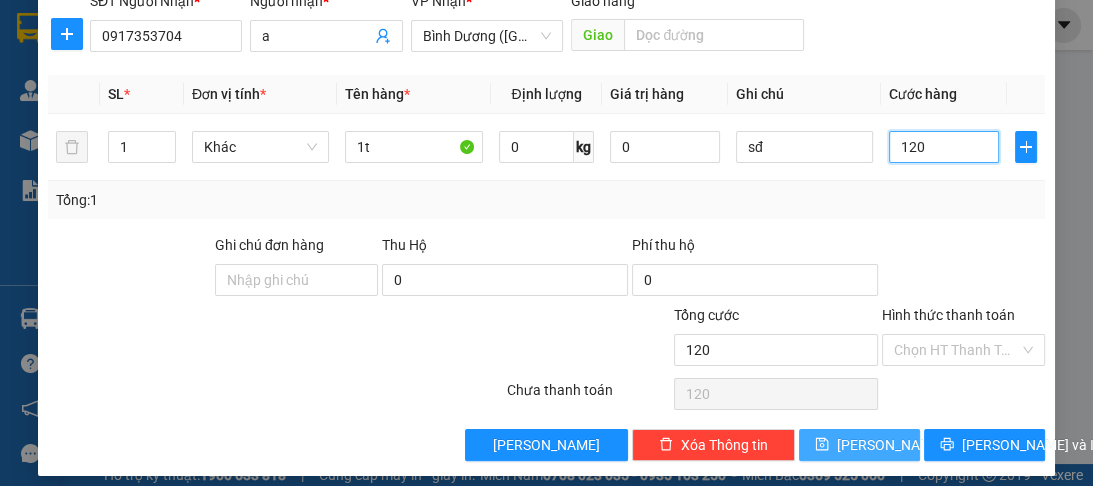 type on "120" 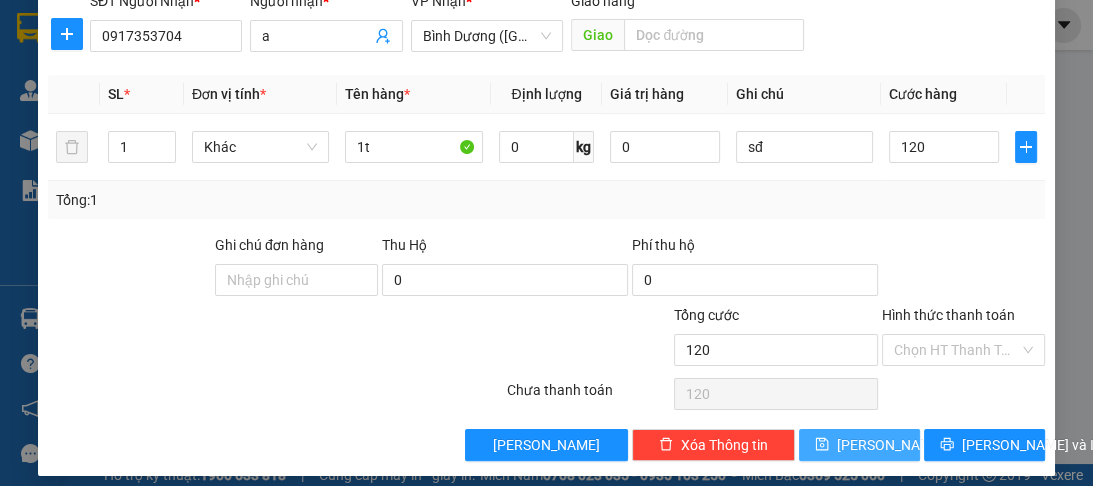 type on "120.000" 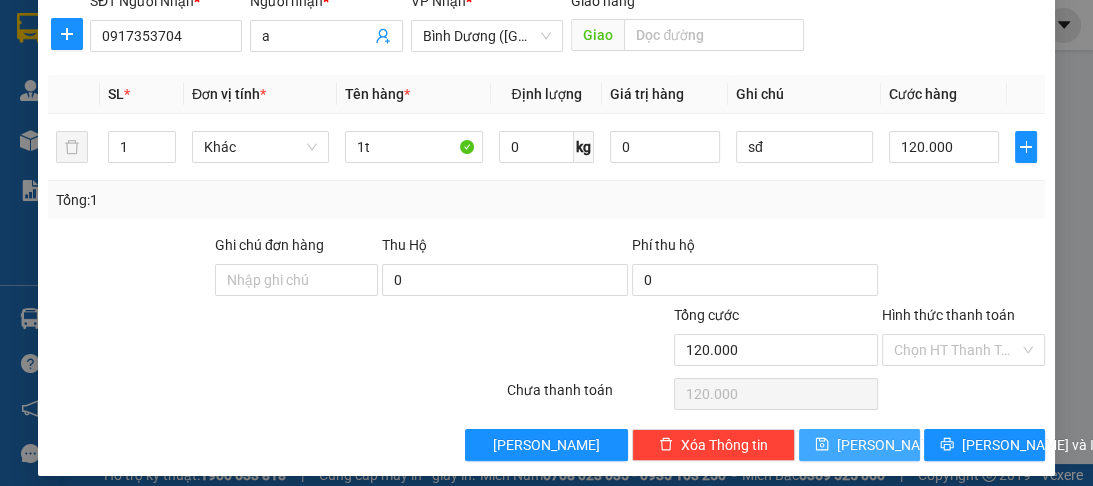 click on "[PERSON_NAME]" at bounding box center [890, 445] 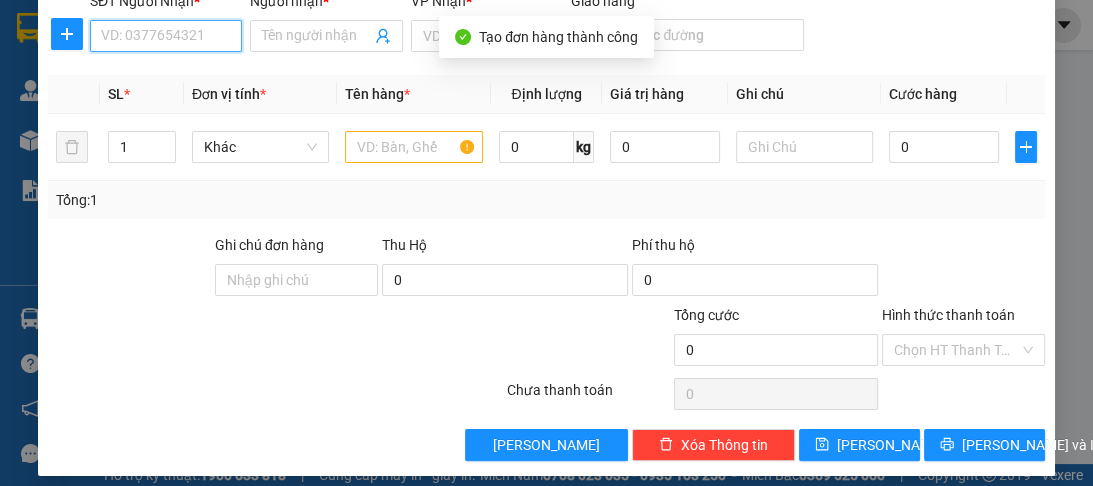 click on "SĐT Người Nhận  *" at bounding box center [166, 36] 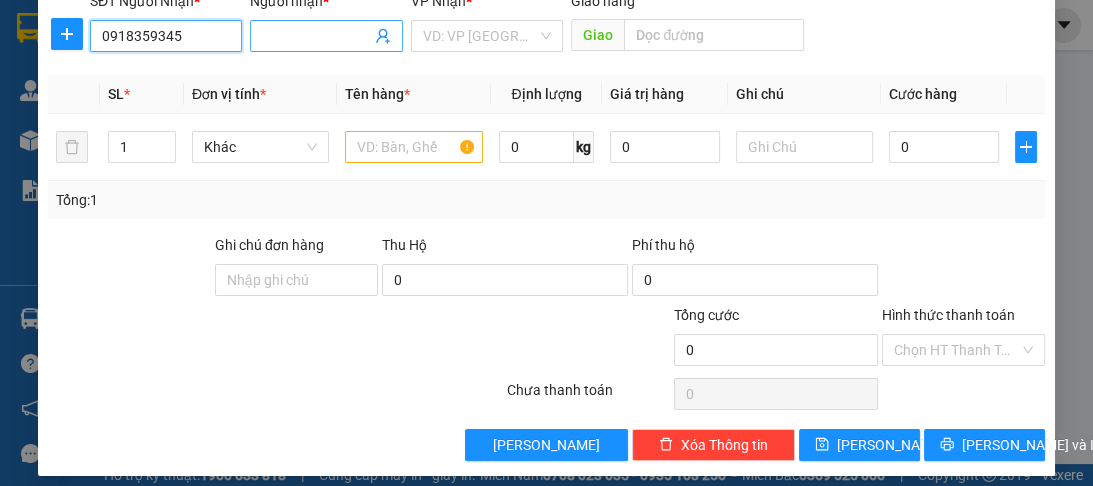 type on "0918359345" 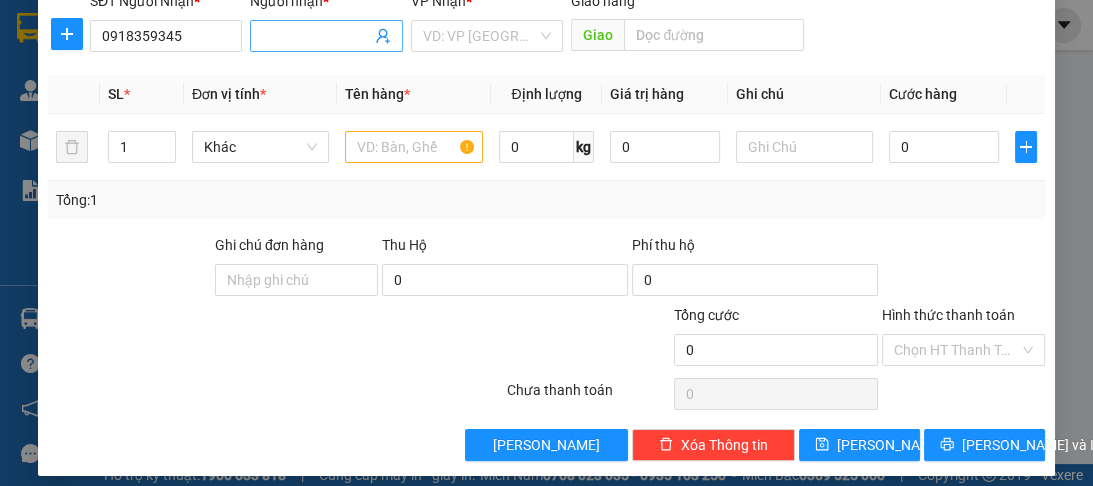 click at bounding box center (326, 36) 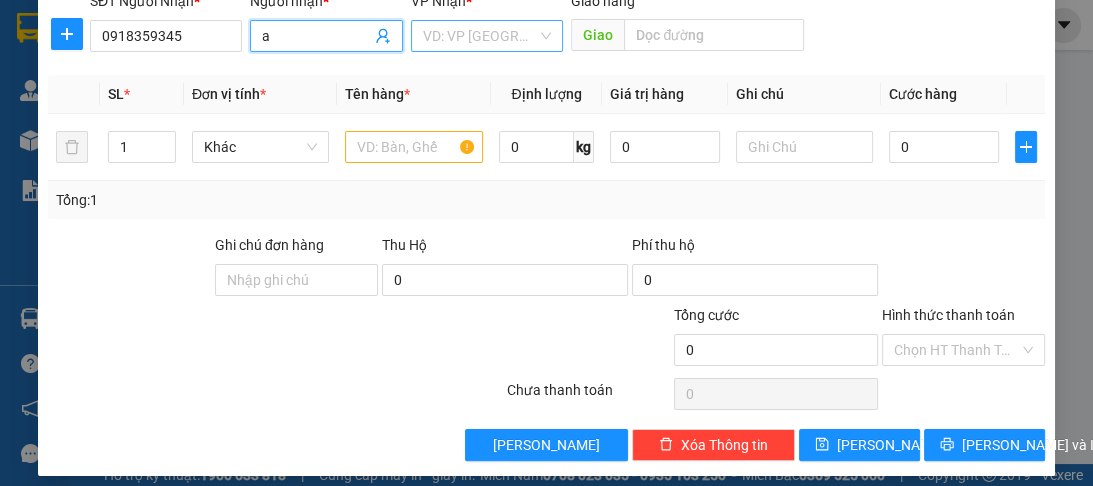 type on "a" 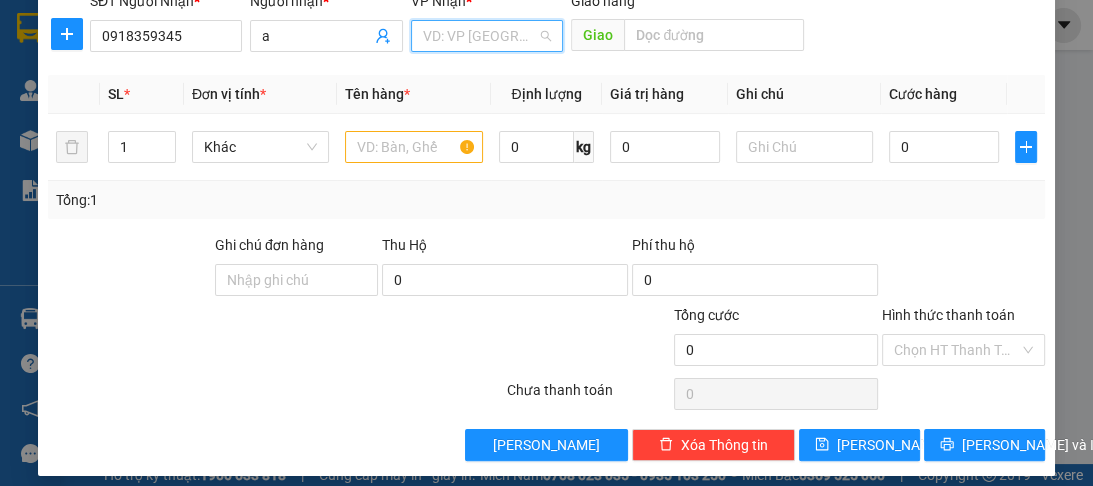 click at bounding box center (480, 36) 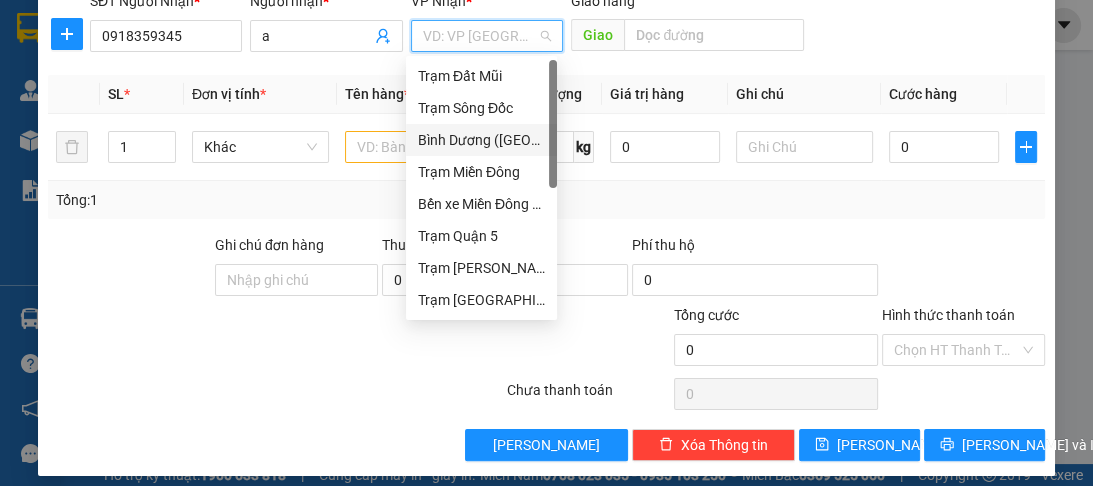 click on "Bình Dương ([GEOGRAPHIC_DATA])" at bounding box center [481, 140] 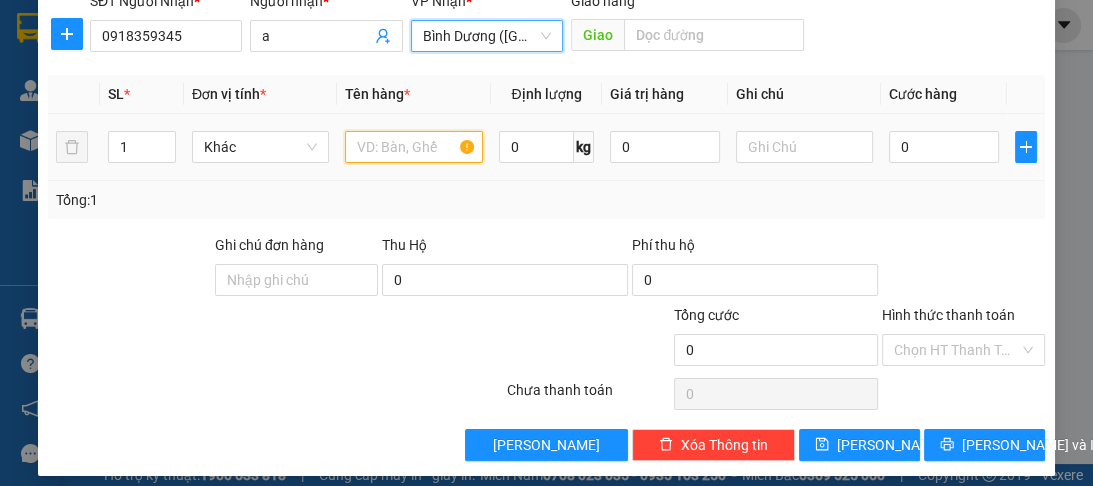click at bounding box center [413, 147] 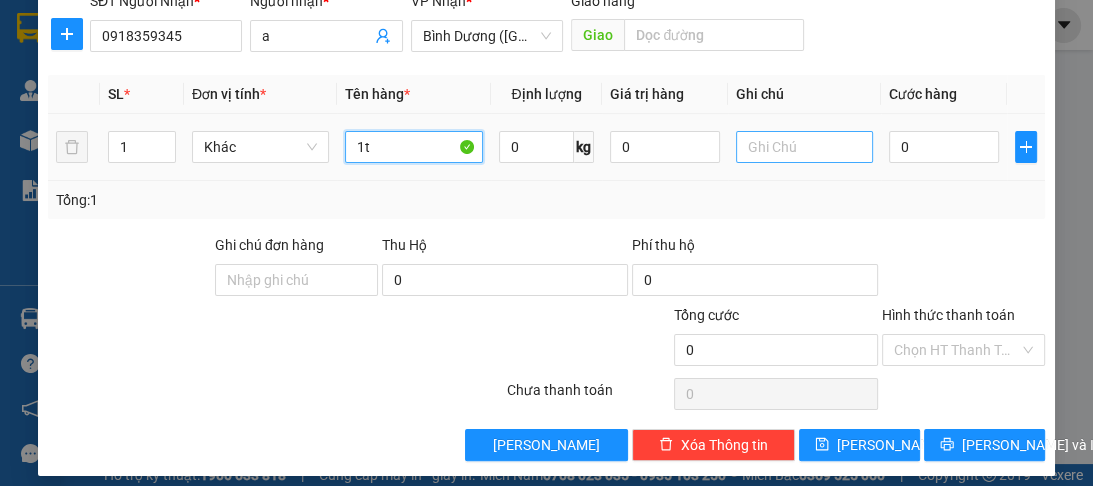 type on "1t" 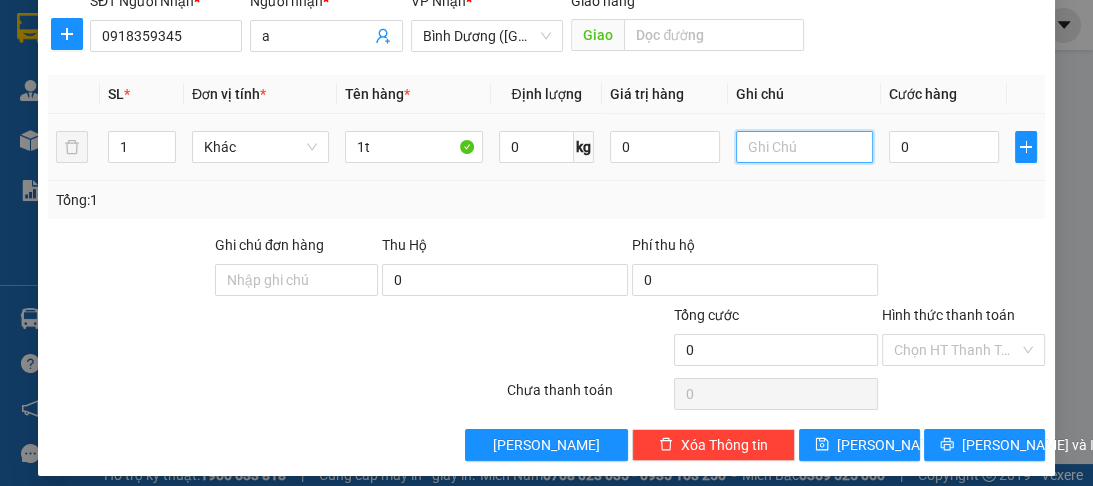 click at bounding box center (804, 147) 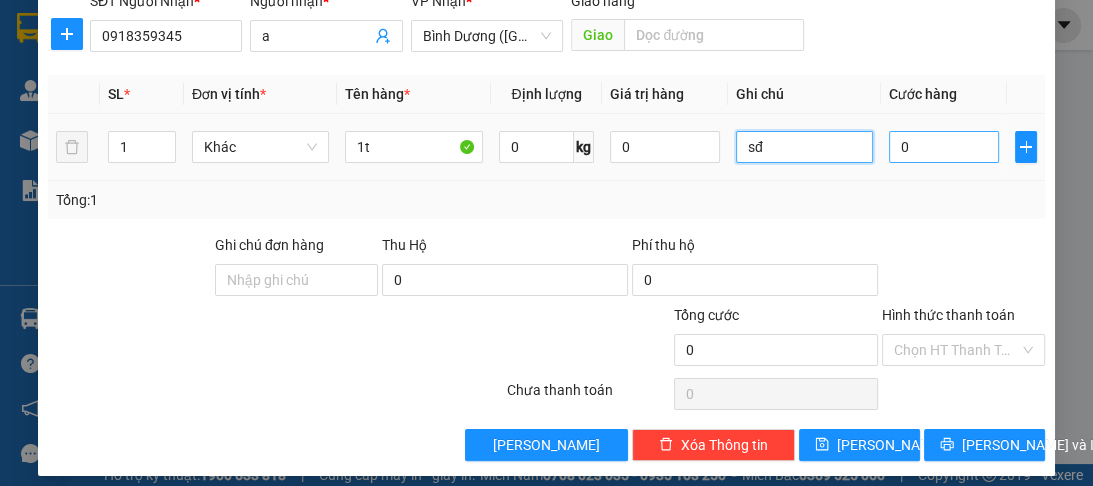 type on "sđ" 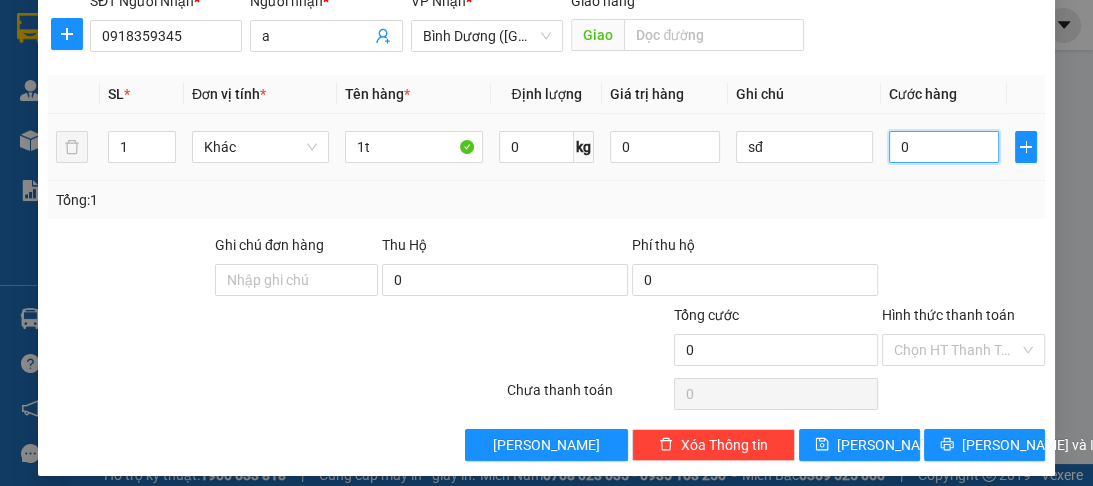 click on "0" at bounding box center (944, 147) 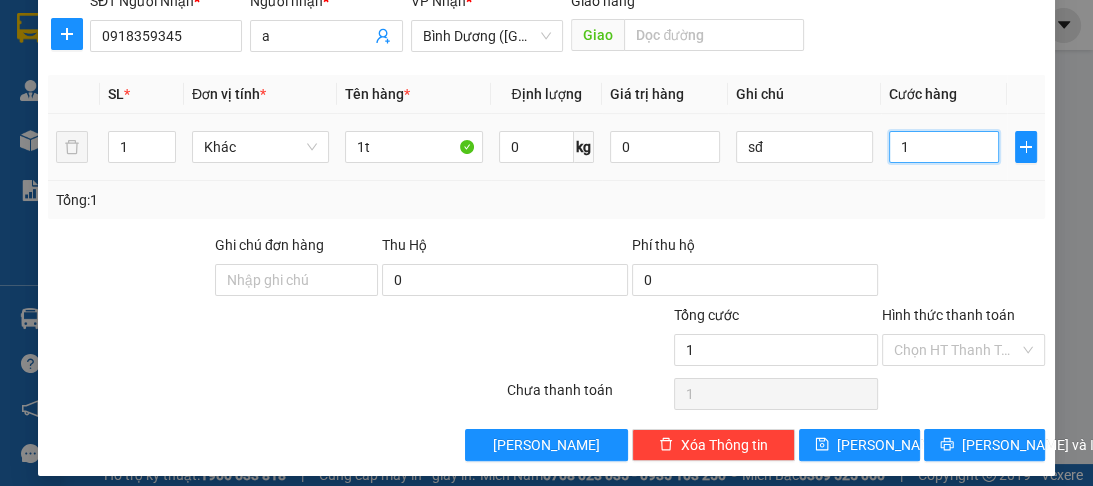 type on "10" 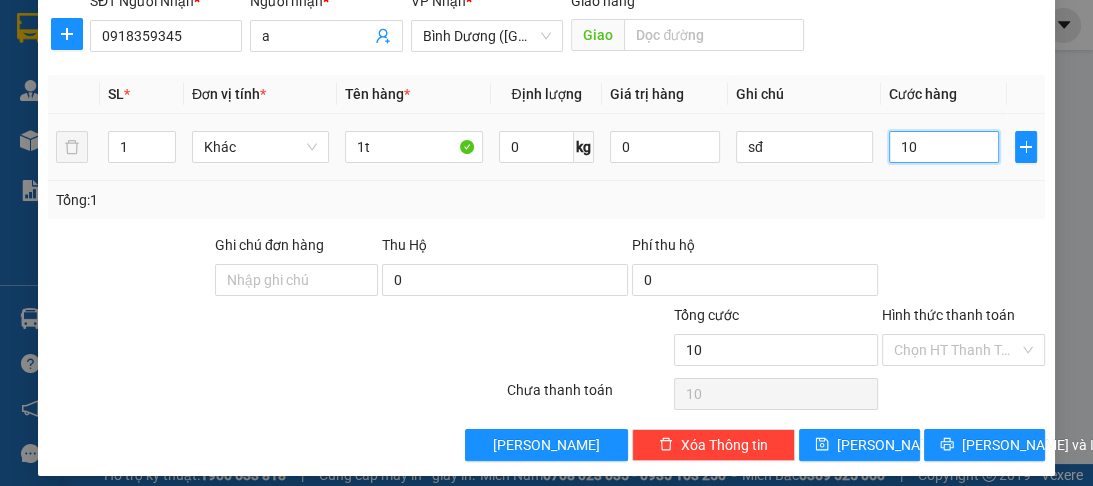 type on "100" 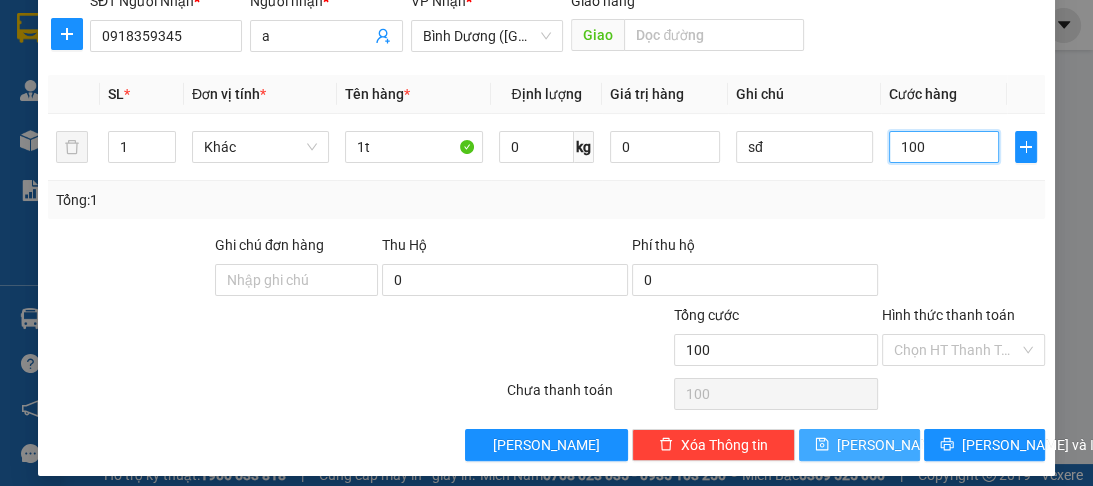 type on "100" 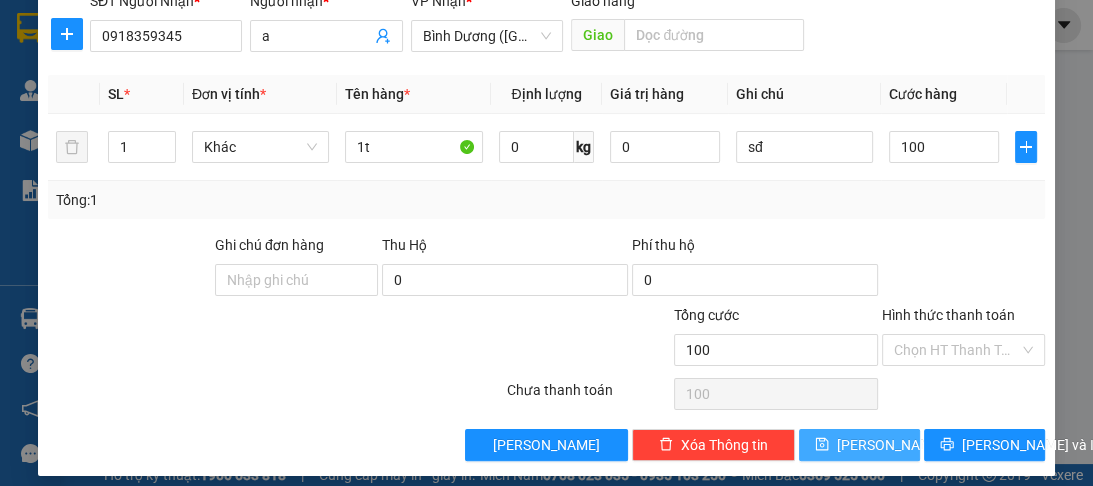type on "100.000" 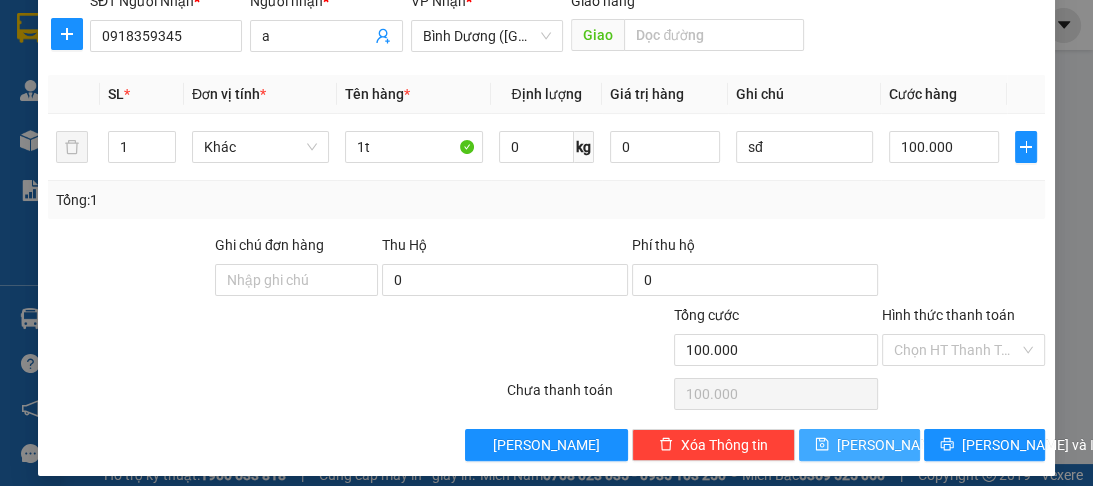 click on "[PERSON_NAME]" at bounding box center [859, 445] 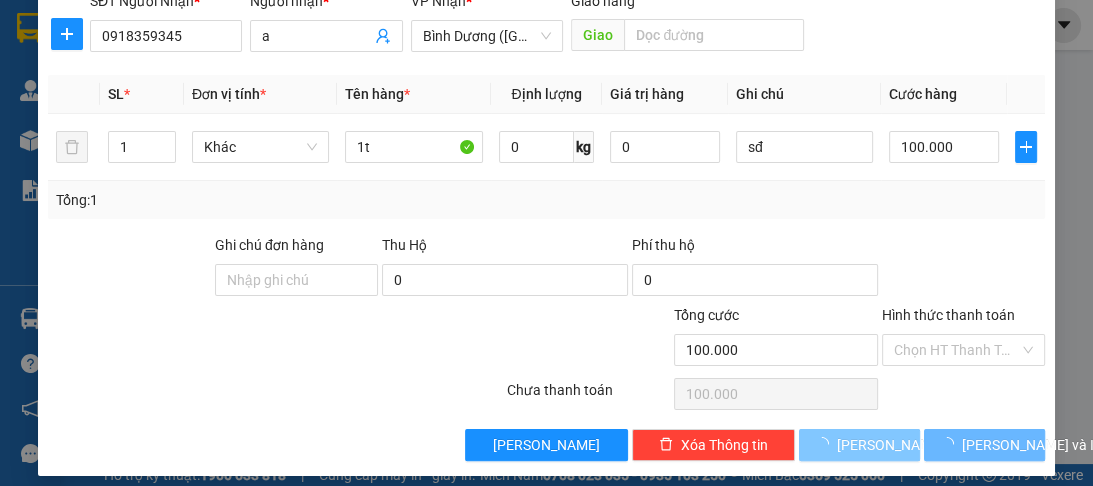 type 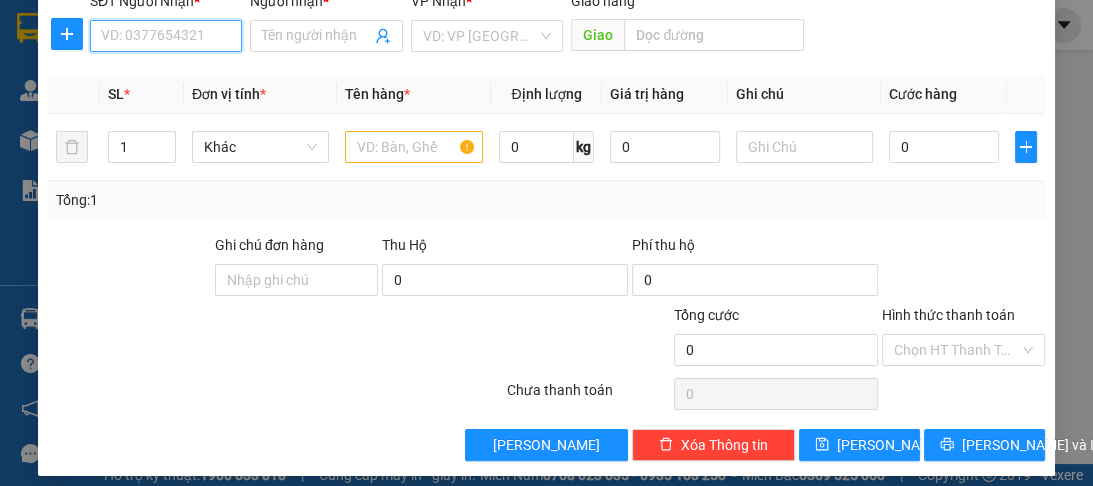 click on "SĐT Người Nhận  *" at bounding box center (166, 36) 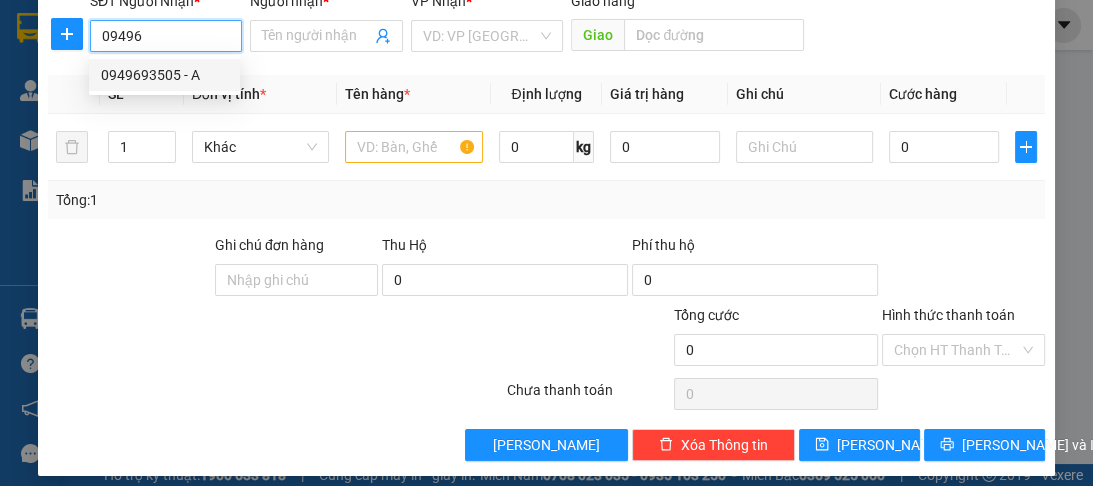 click on "0949693505 - A" at bounding box center (164, 75) 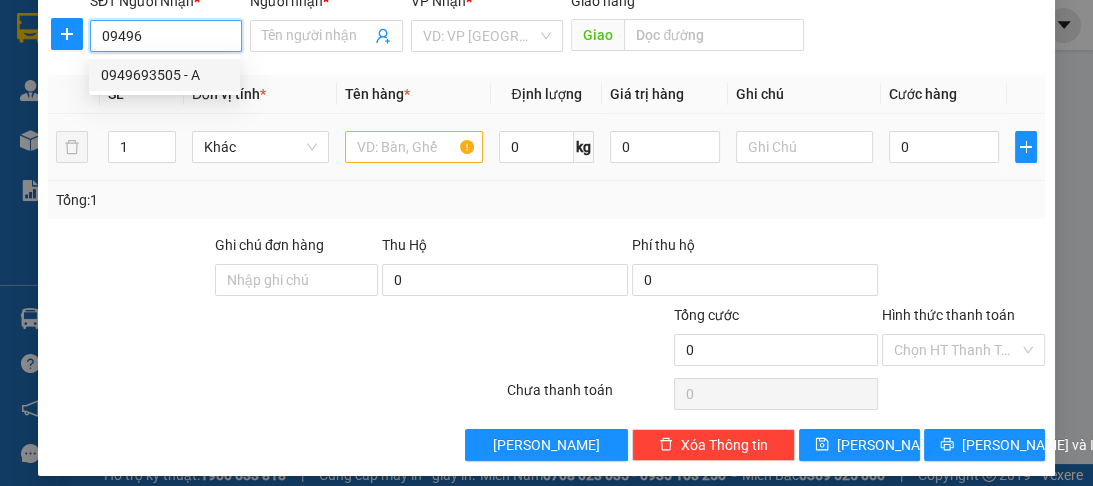 type on "0949693505" 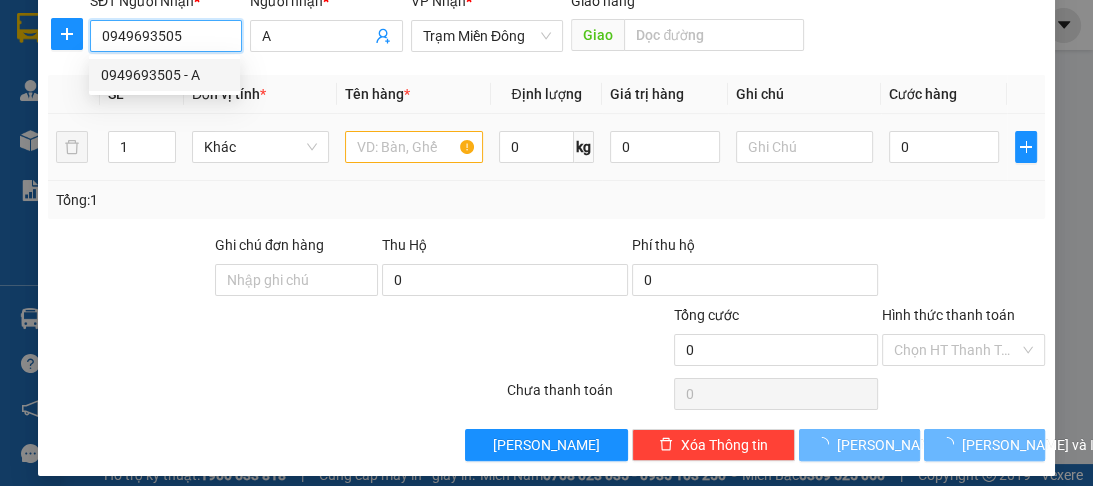 type on "100.000" 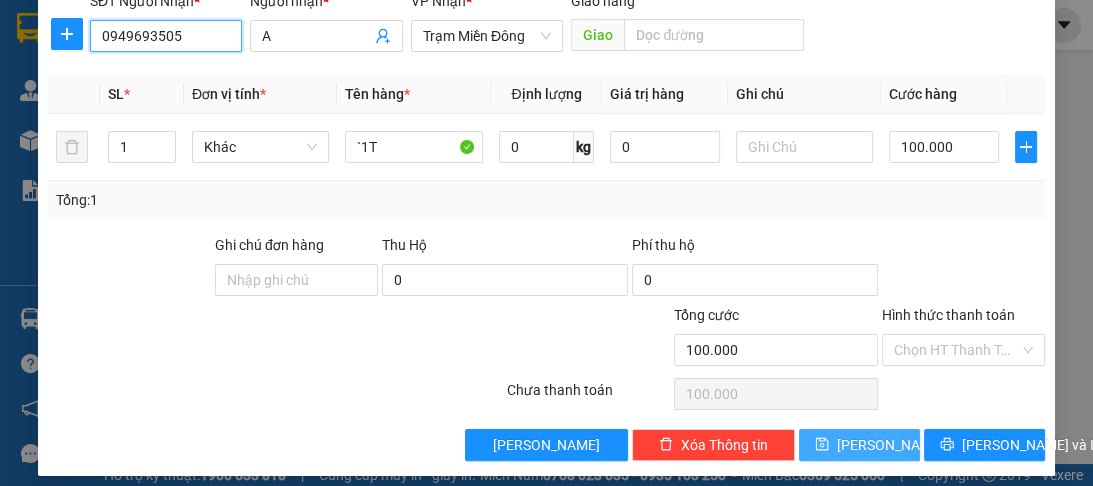type on "0949693505" 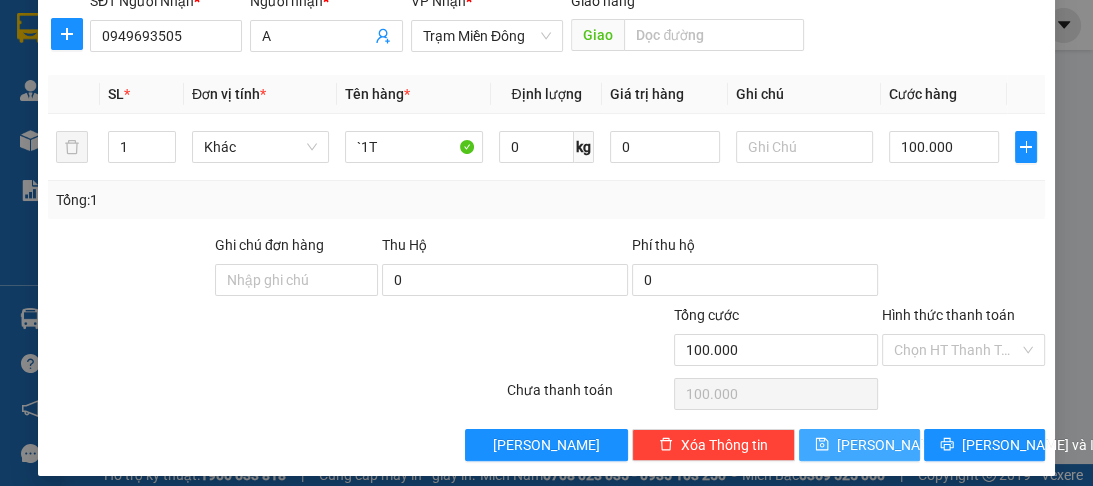 click 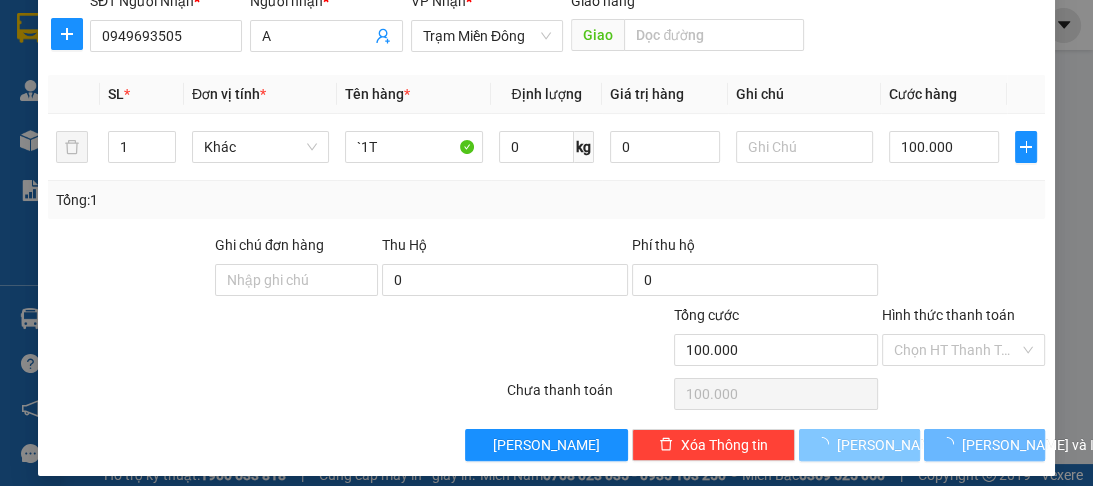 type 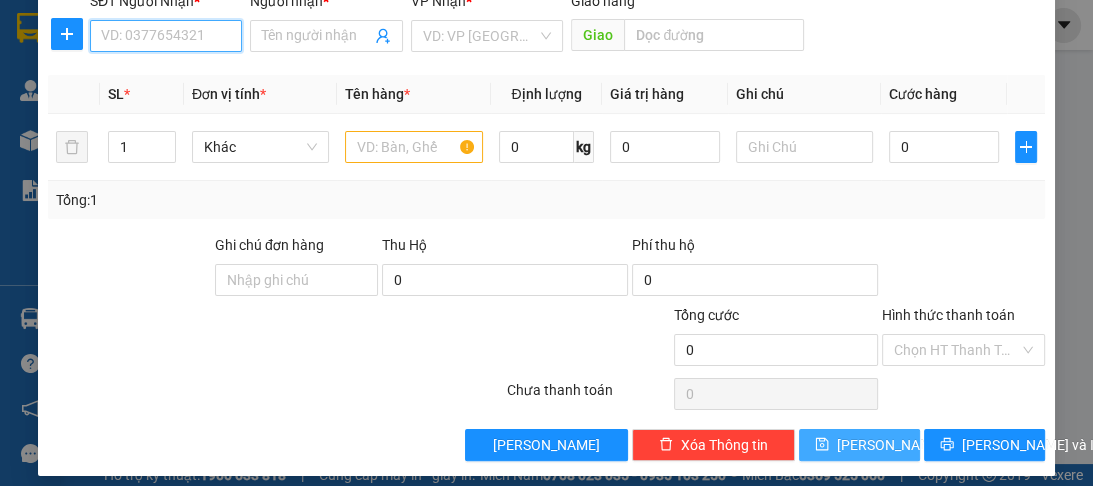 click on "SĐT Người Nhận  *" at bounding box center (166, 36) 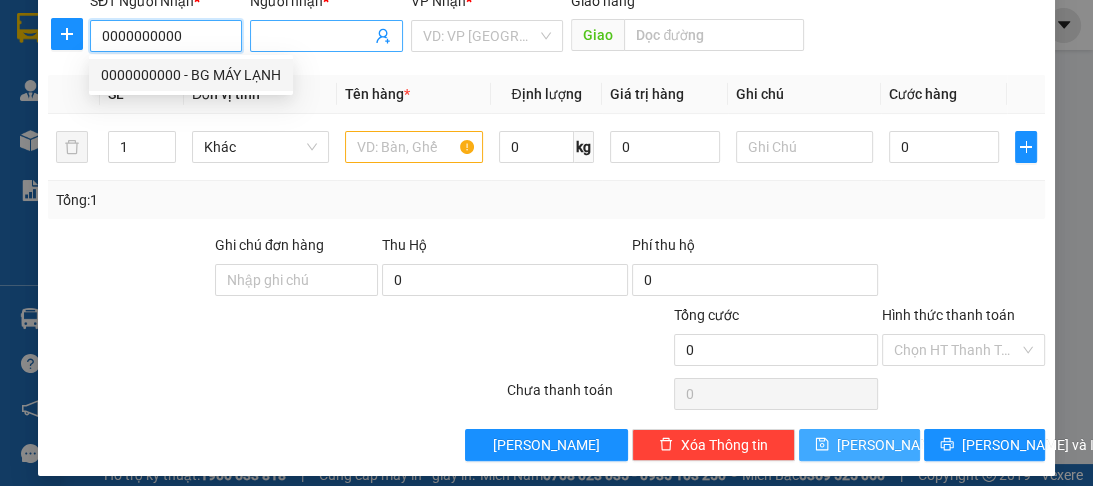 type on "0000000000" 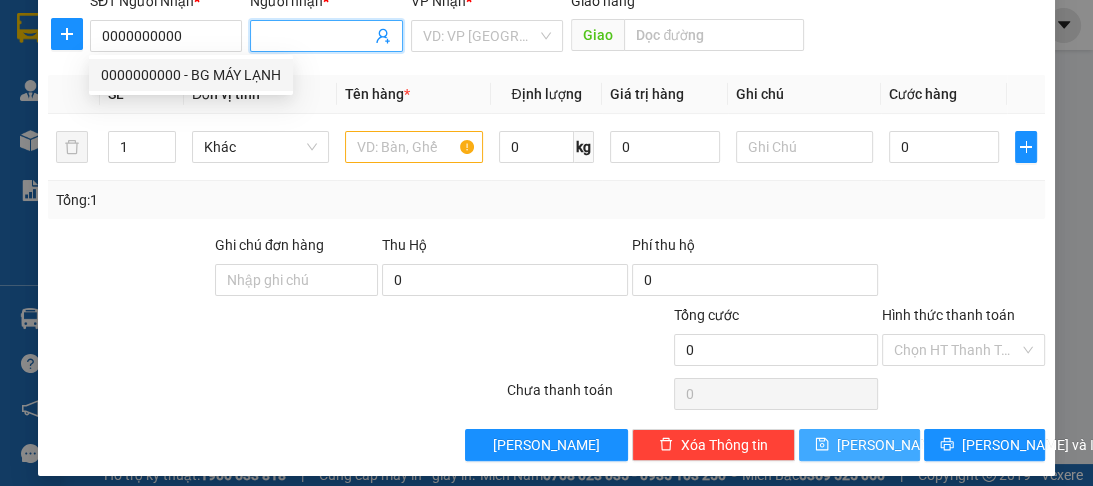 click on "Người nhận  *" at bounding box center [316, 36] 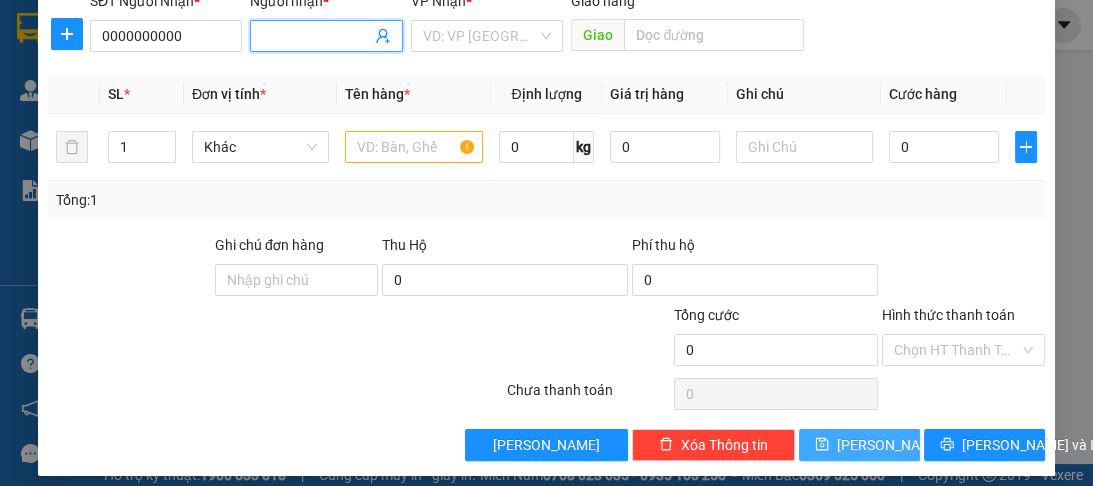 click on "Người nhận  *" at bounding box center (316, 36) 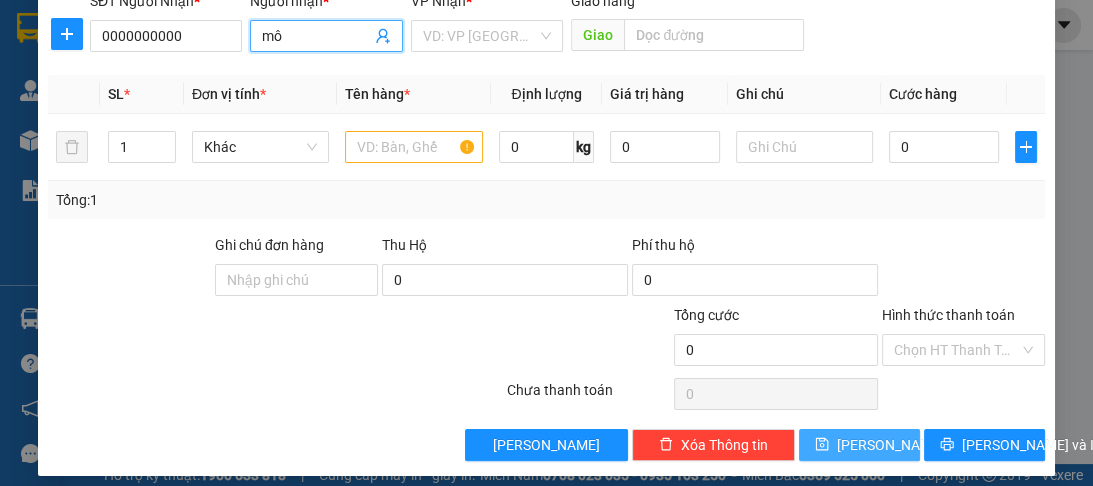 type on "m" 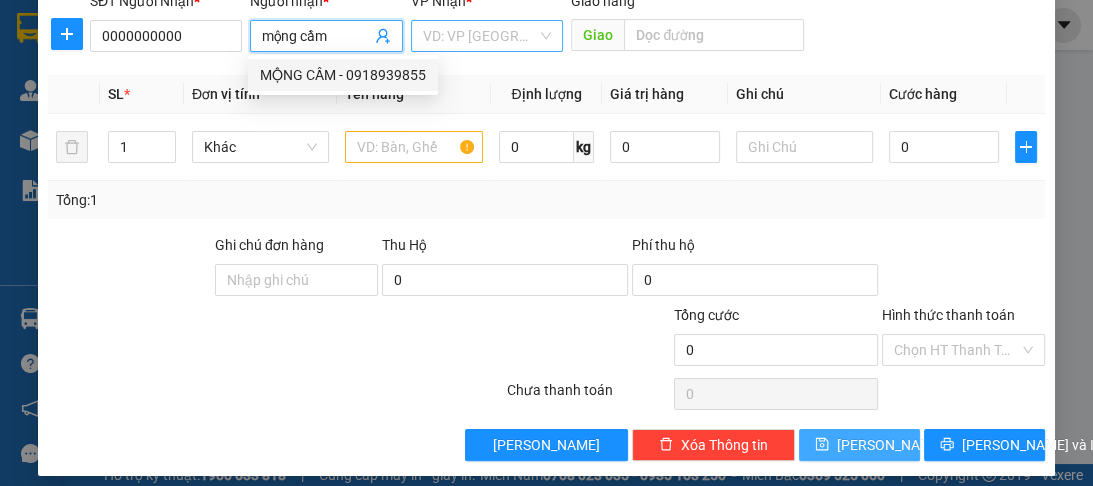 type on "mộng cầm" 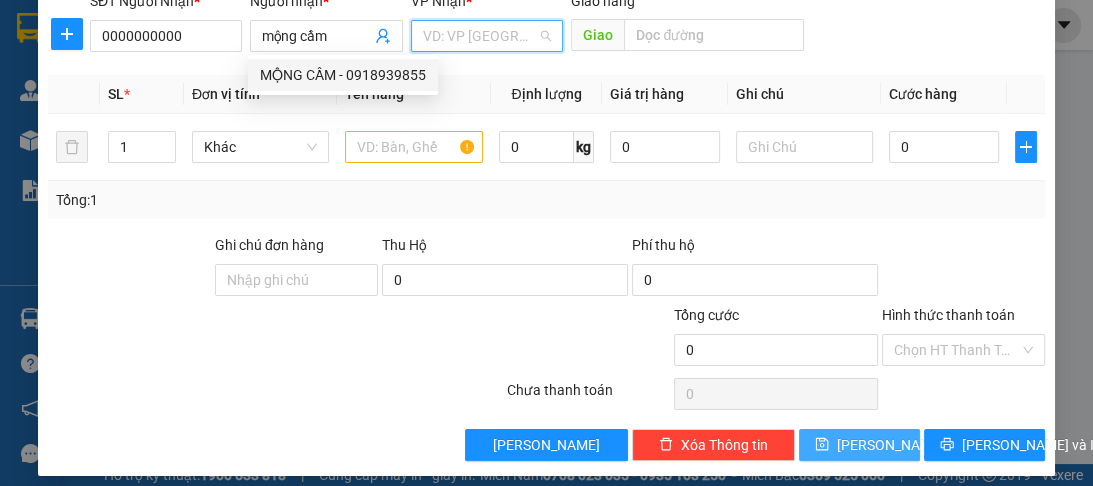 click at bounding box center (480, 36) 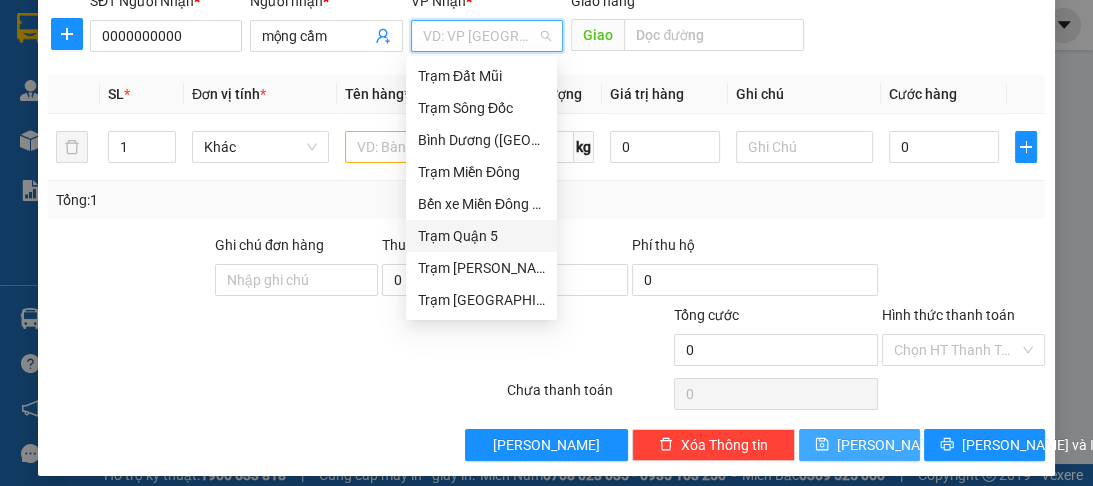 click on "Trạm Quận 5" at bounding box center [481, 236] 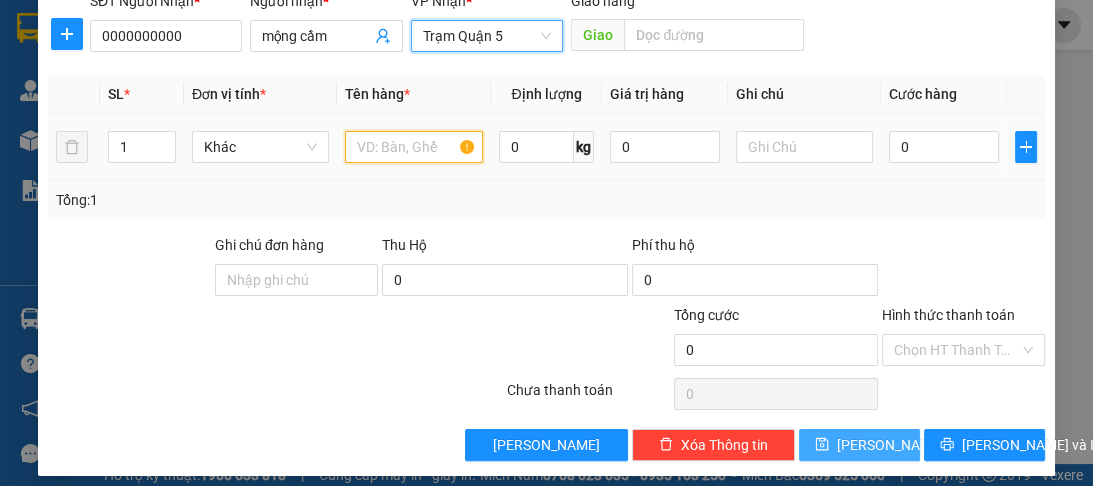 click at bounding box center (413, 147) 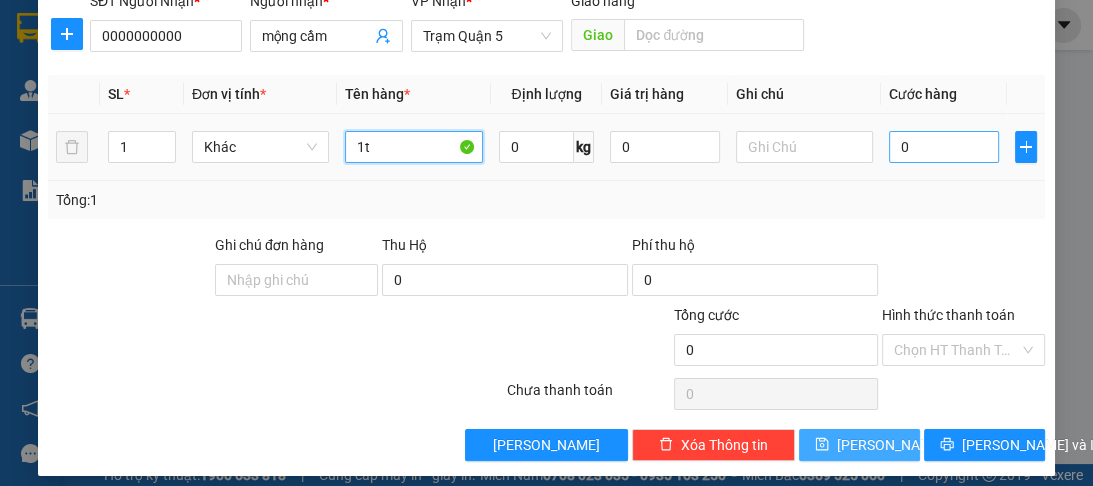 type on "1t" 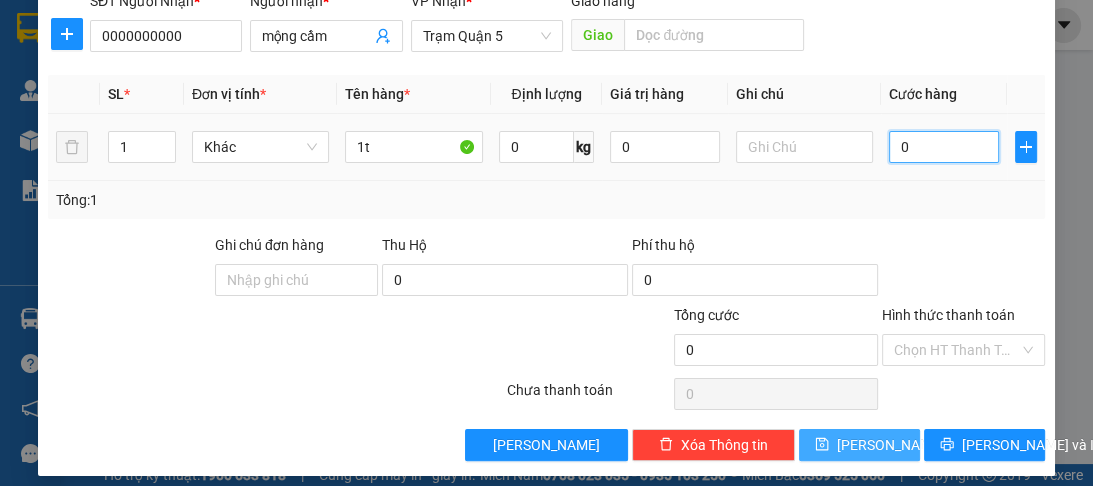 click on "0" at bounding box center (944, 147) 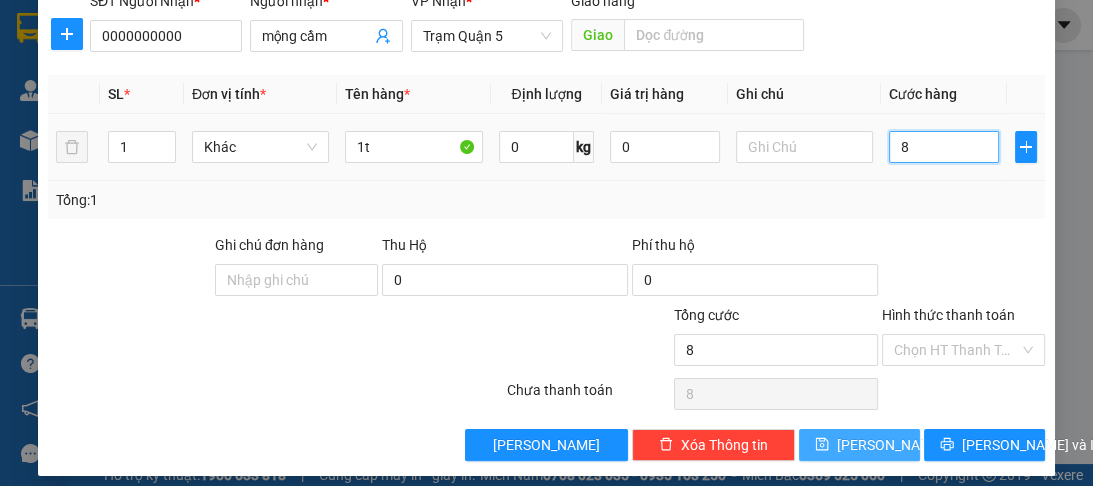type on "80" 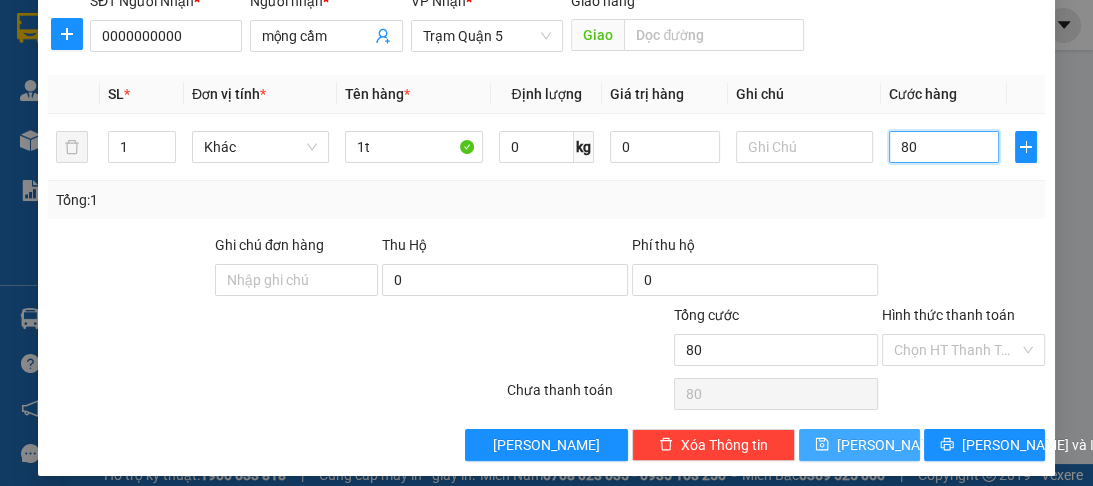 scroll, scrollTop: 252, scrollLeft: 0, axis: vertical 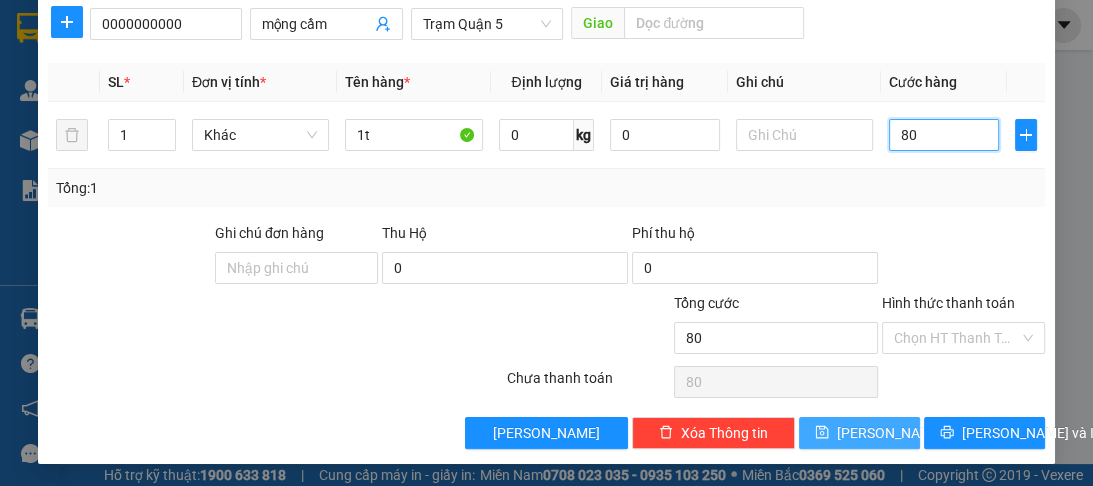 type on "80" 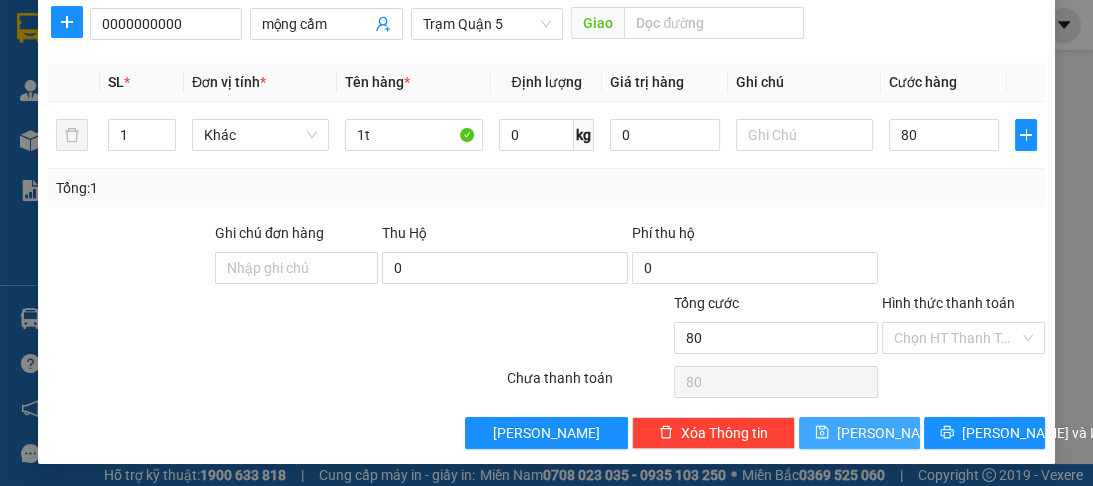 type on "80.000" 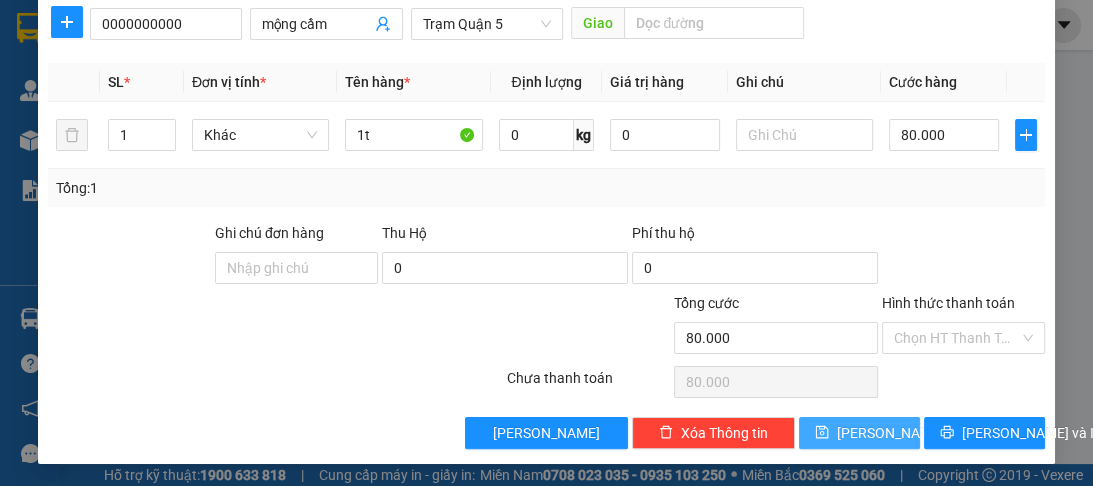 click on "[PERSON_NAME]" at bounding box center (890, 433) 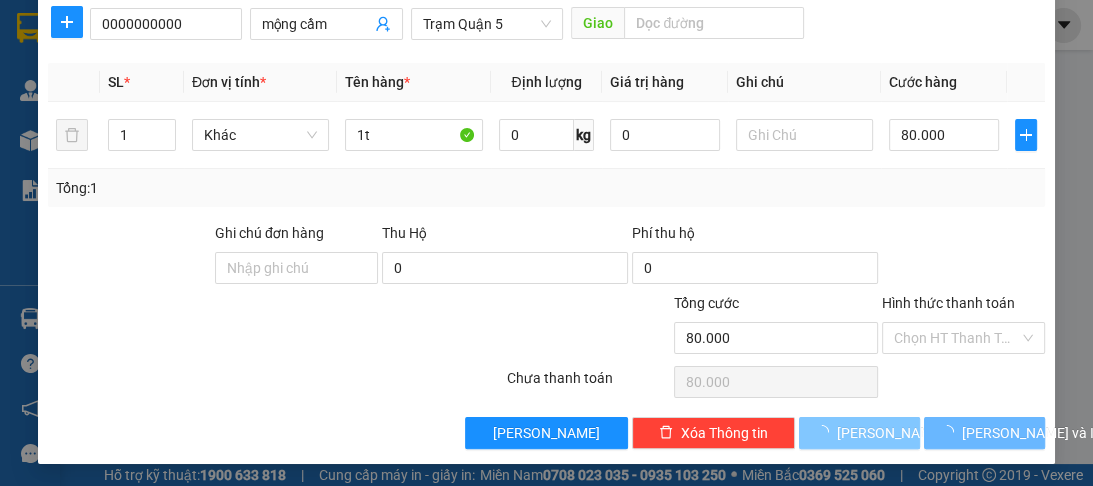type 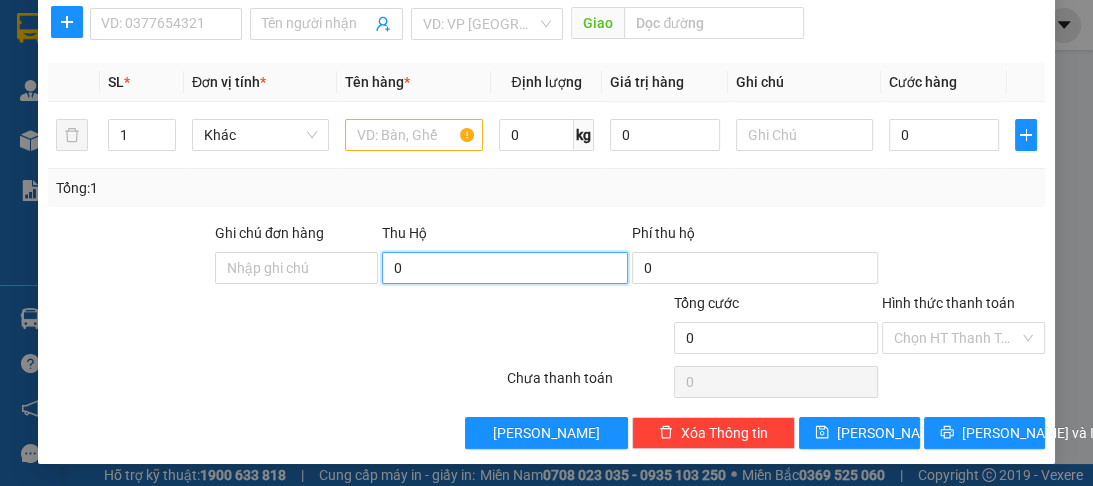click on "0" at bounding box center [505, 268] 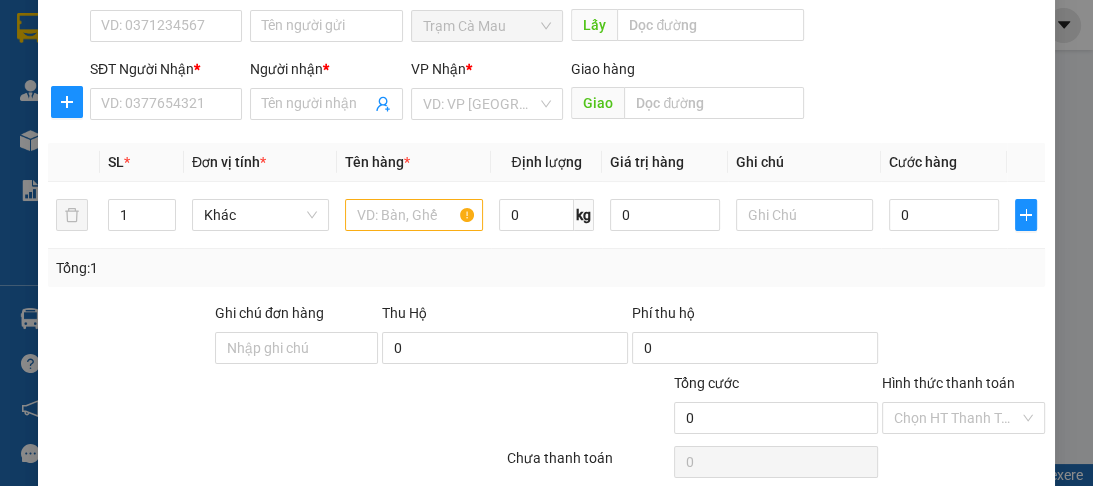click on "Giao hàng" at bounding box center (603, 69) 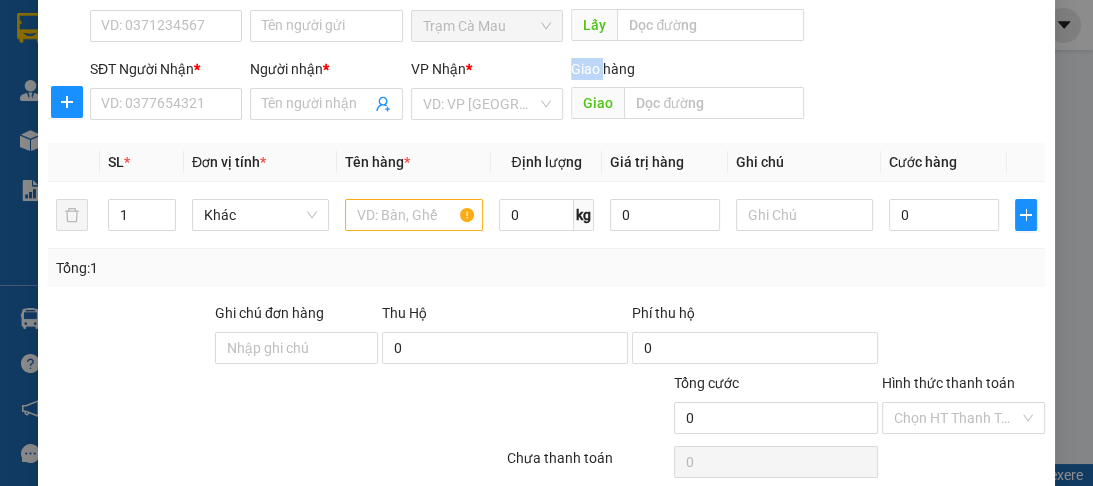 click on "Giao hàng" at bounding box center (603, 69) 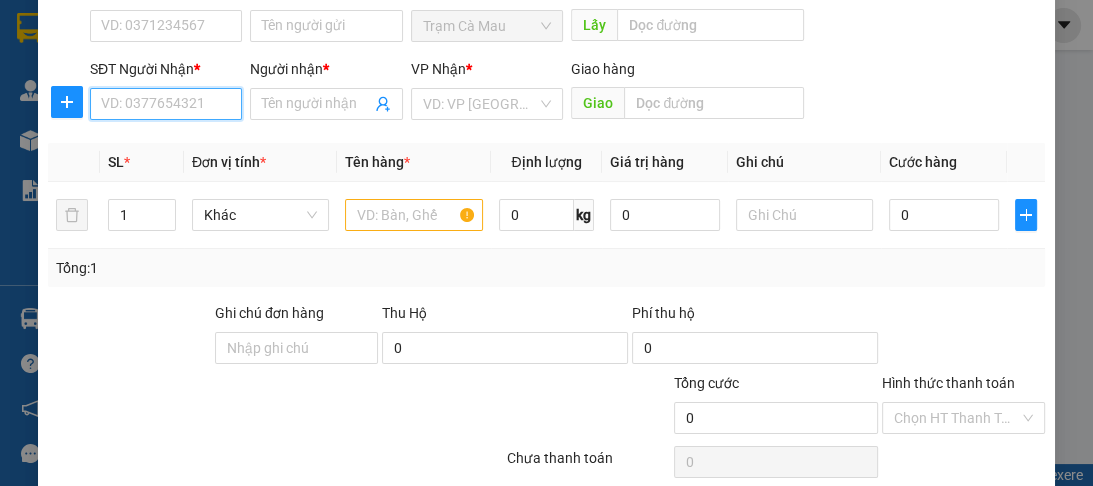 click on "SĐT Người Nhận  *" at bounding box center (166, 104) 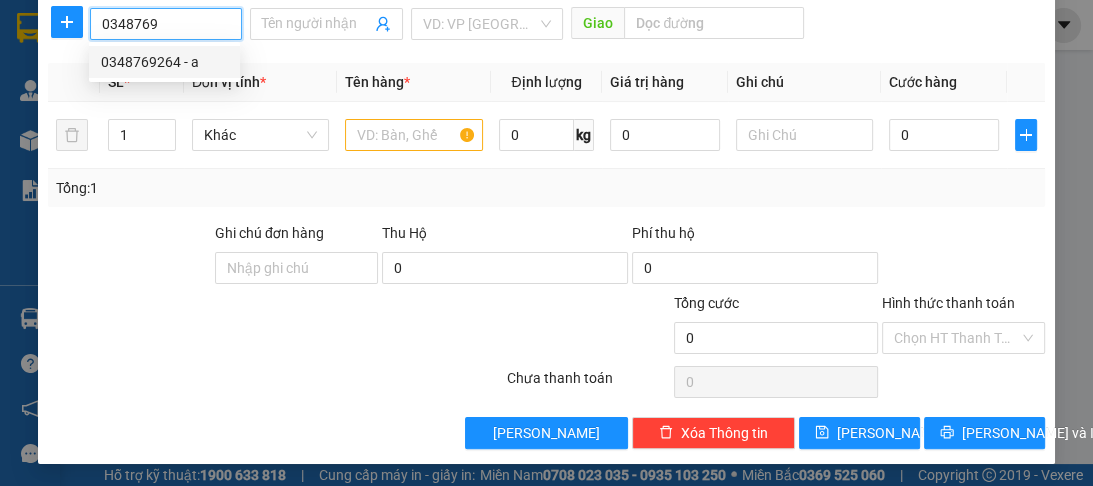 click on "0348769264 - a" at bounding box center (164, 62) 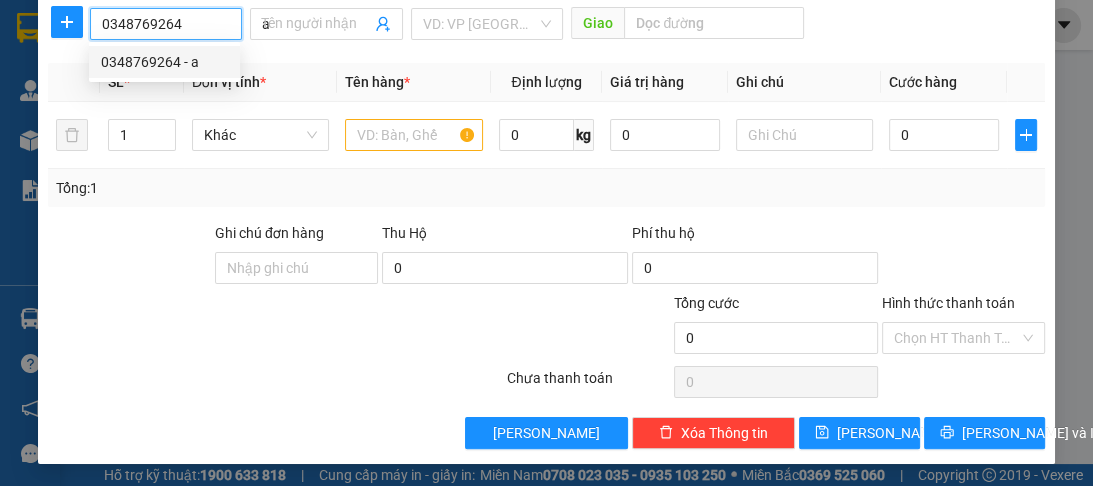 type on "100.000" 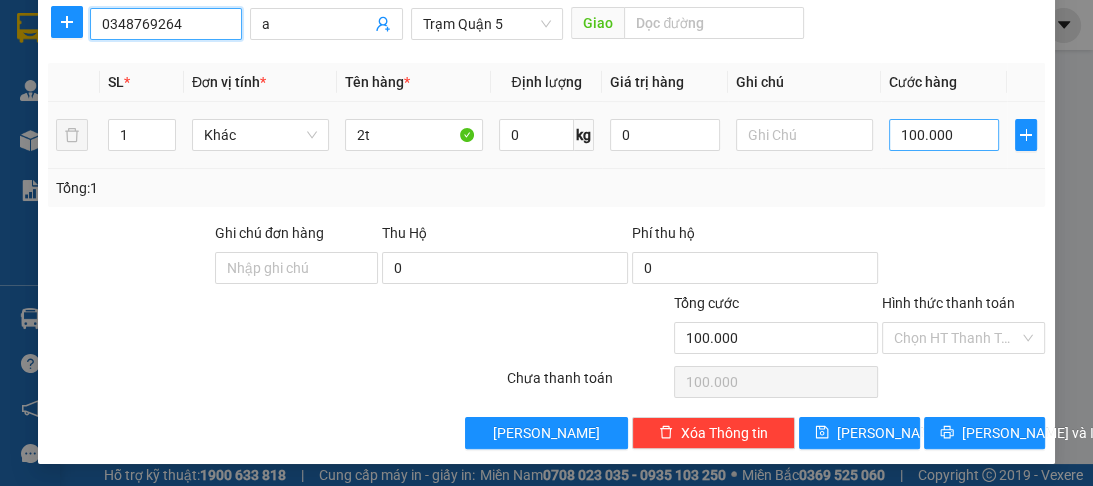 type on "0348769264" 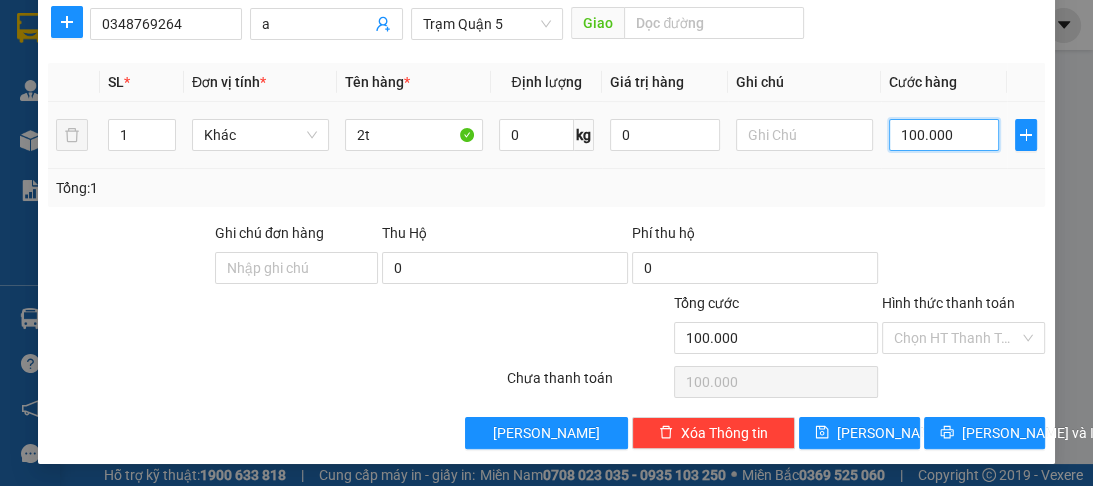 click on "100.000" at bounding box center (944, 135) 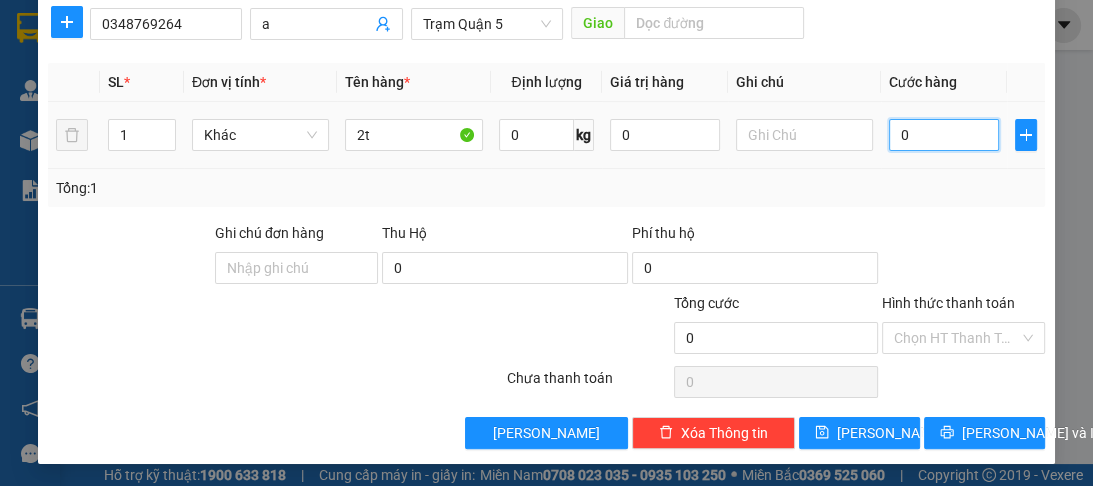 type on "0" 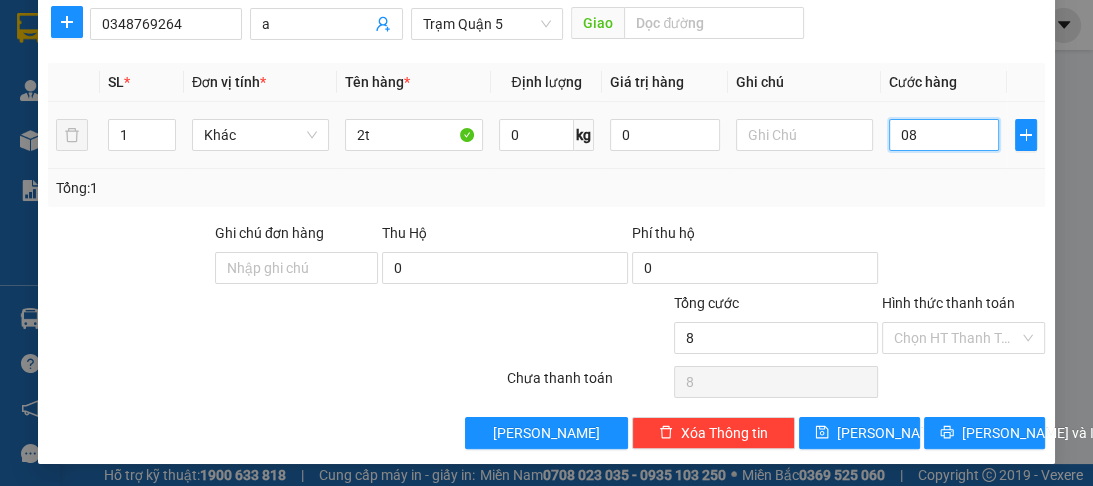 type on "80" 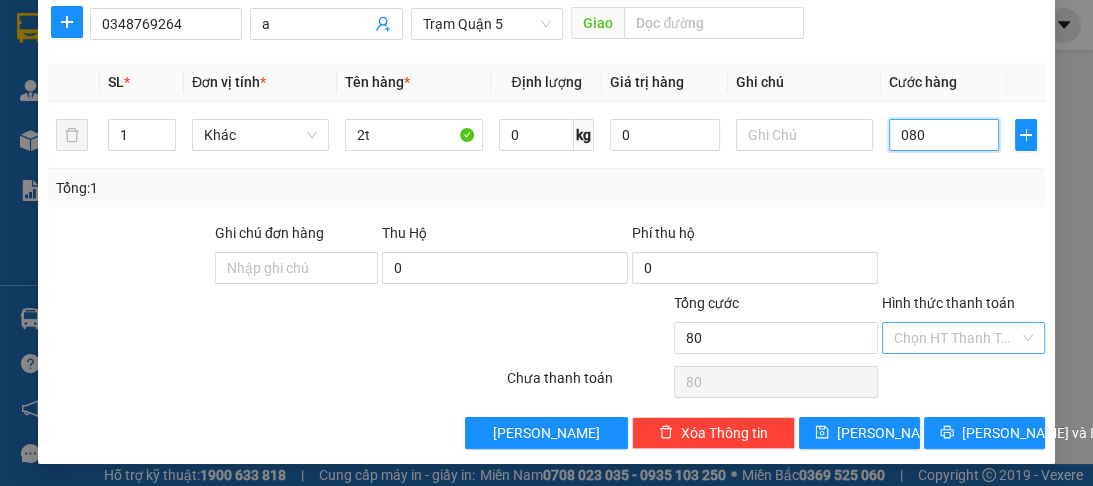 type on "080" 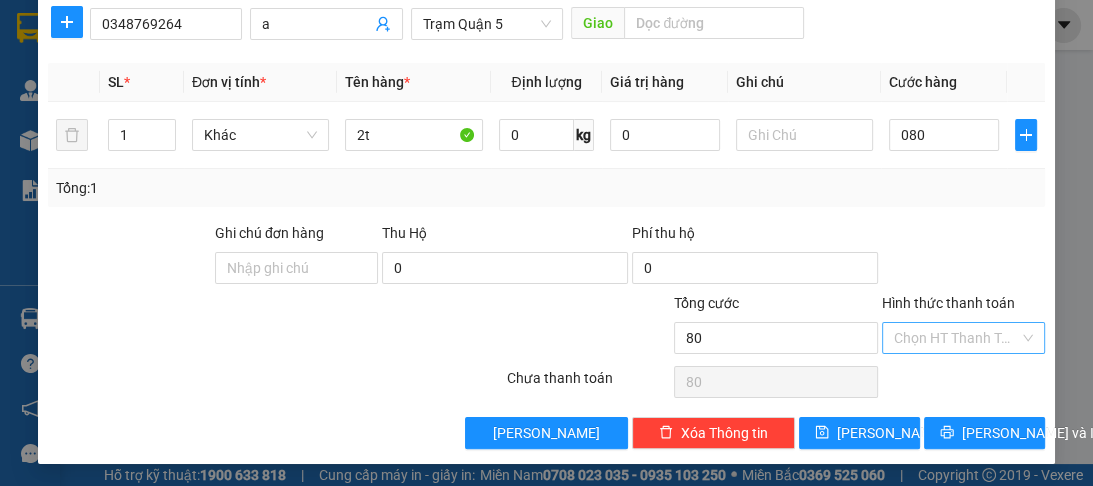 type on "80.000" 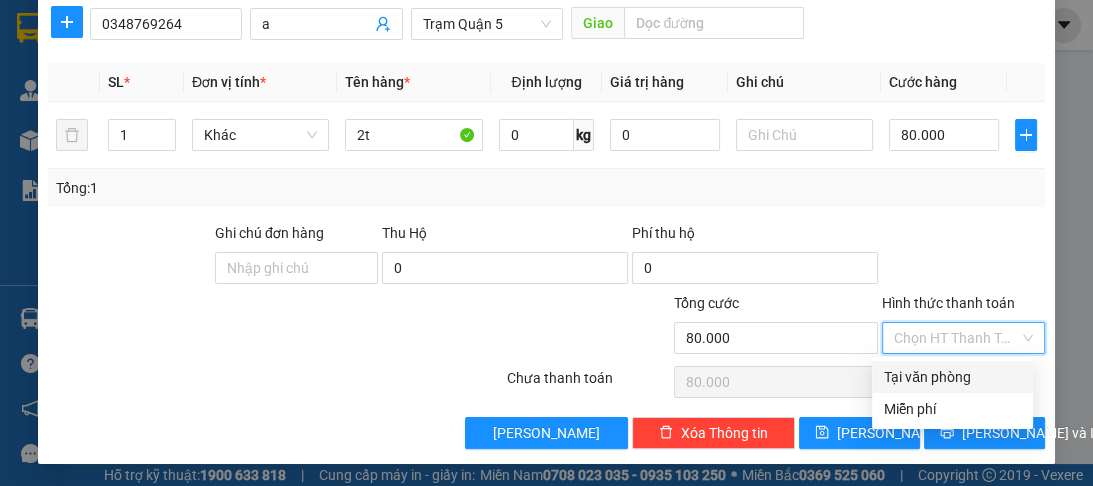 click on "Hình thức thanh toán" at bounding box center (956, 338) 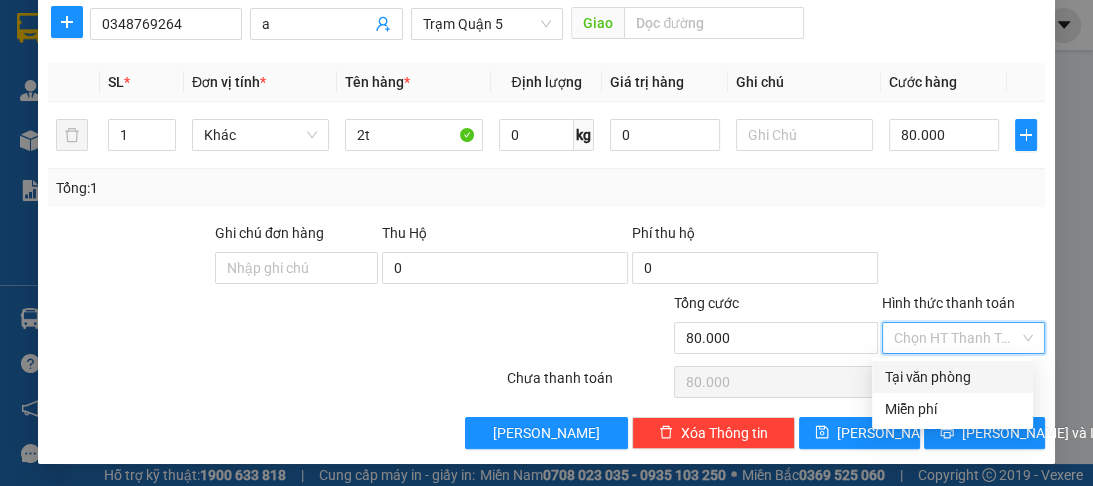click on "Tại văn phòng" at bounding box center (952, 377) 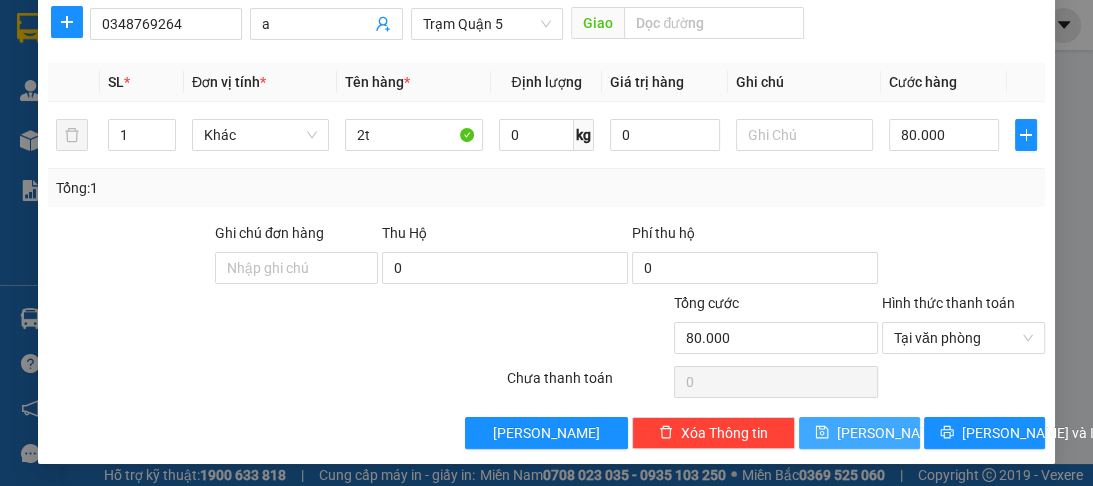 click on "[PERSON_NAME]" at bounding box center (859, 433) 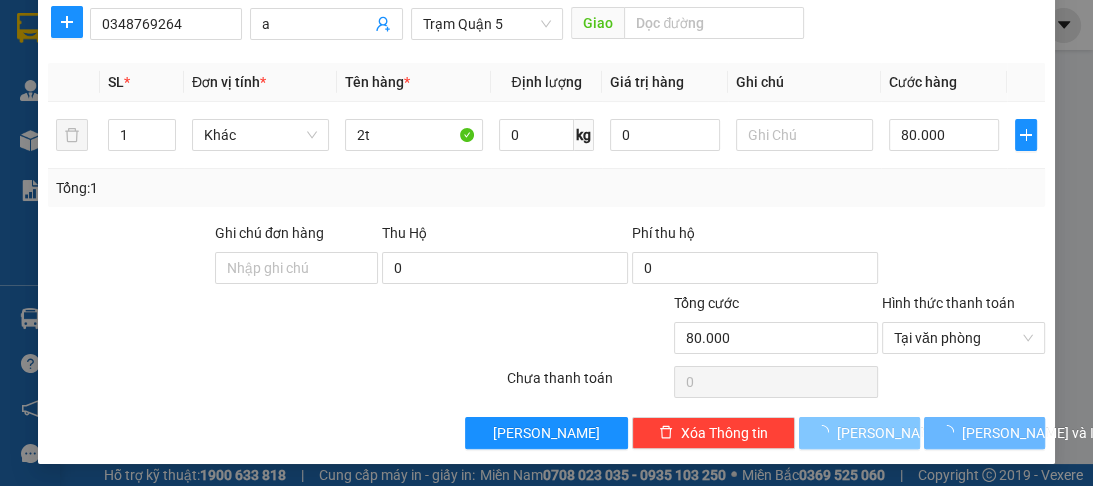 type 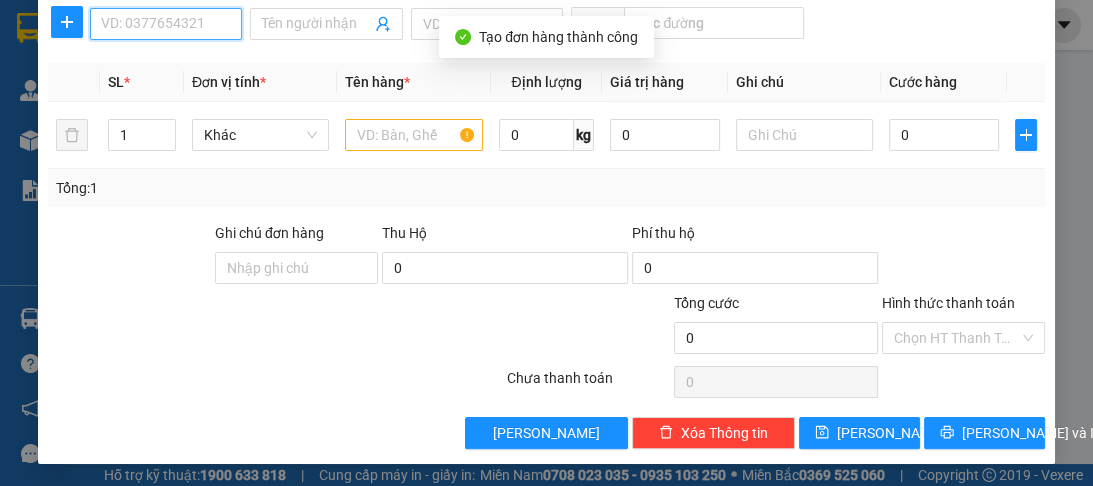 click on "SĐT Người Nhận  *" at bounding box center [166, 24] 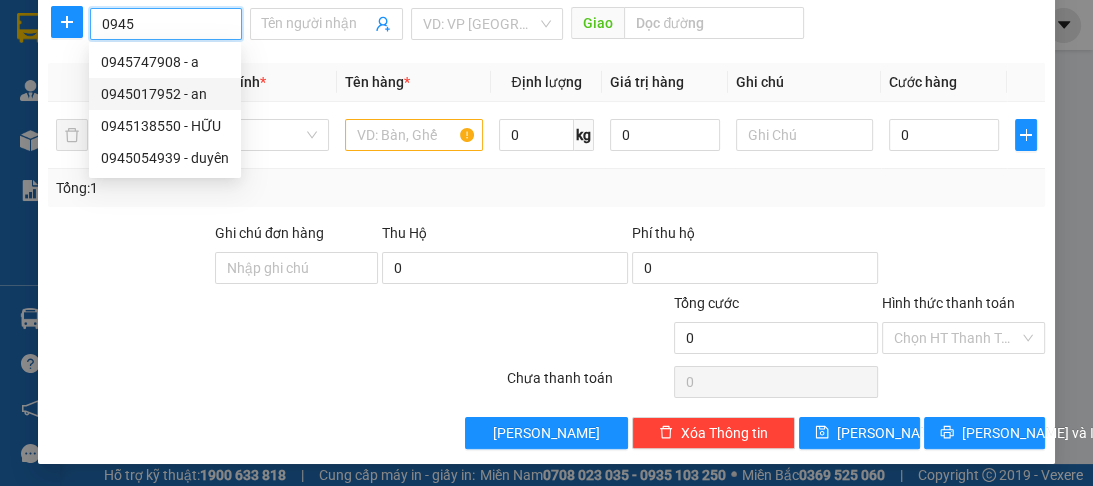 click on "0945017952 - an" at bounding box center (165, 94) 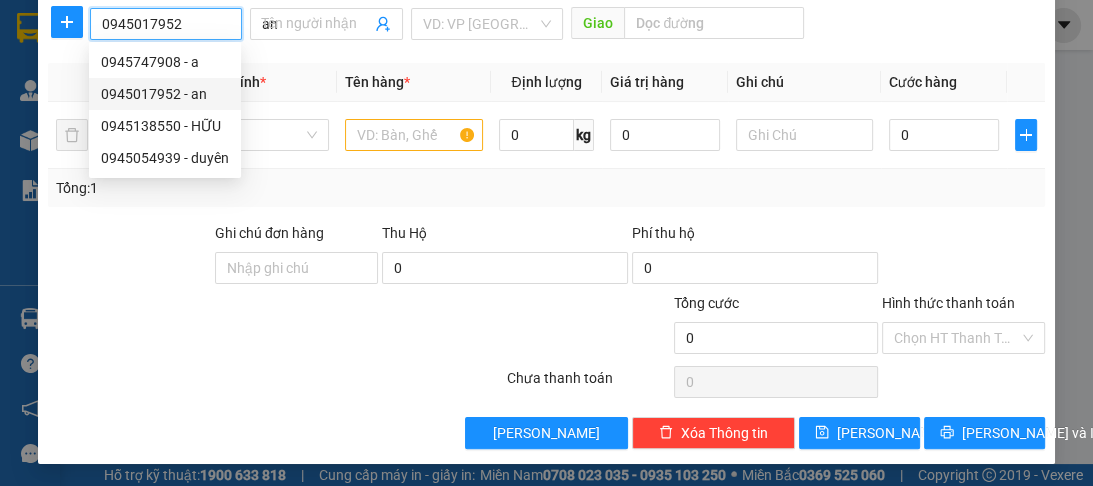 type on "200.000" 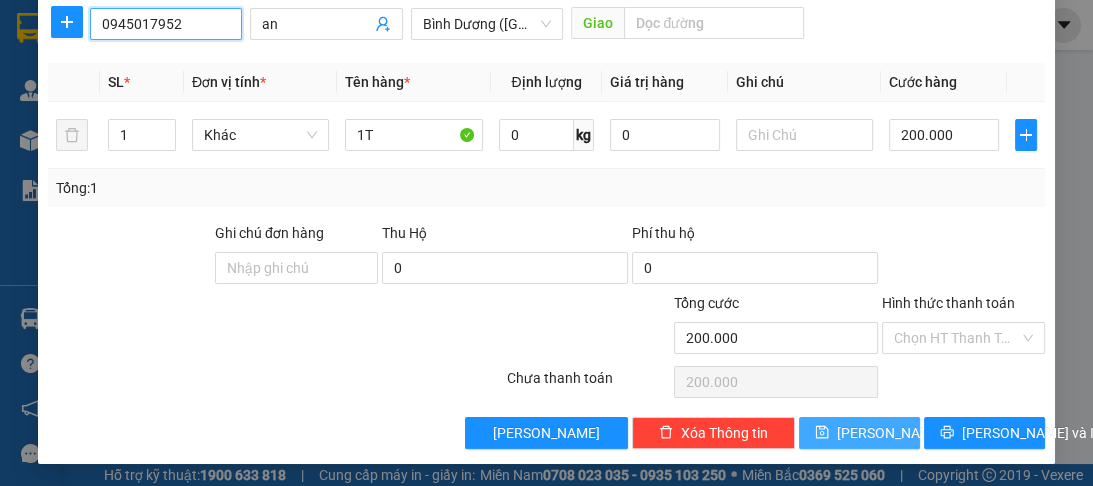 type on "0945017952" 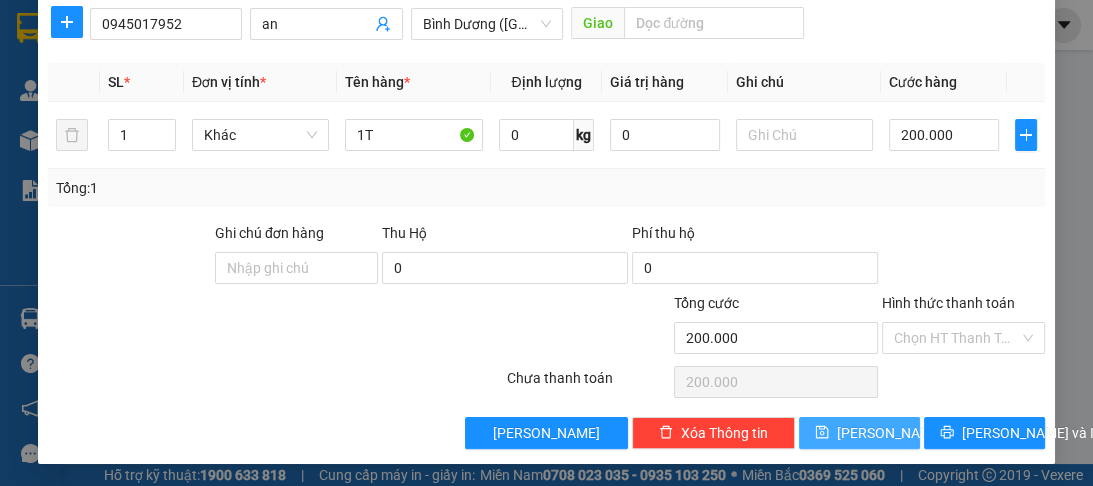 click on "[PERSON_NAME]" at bounding box center [859, 433] 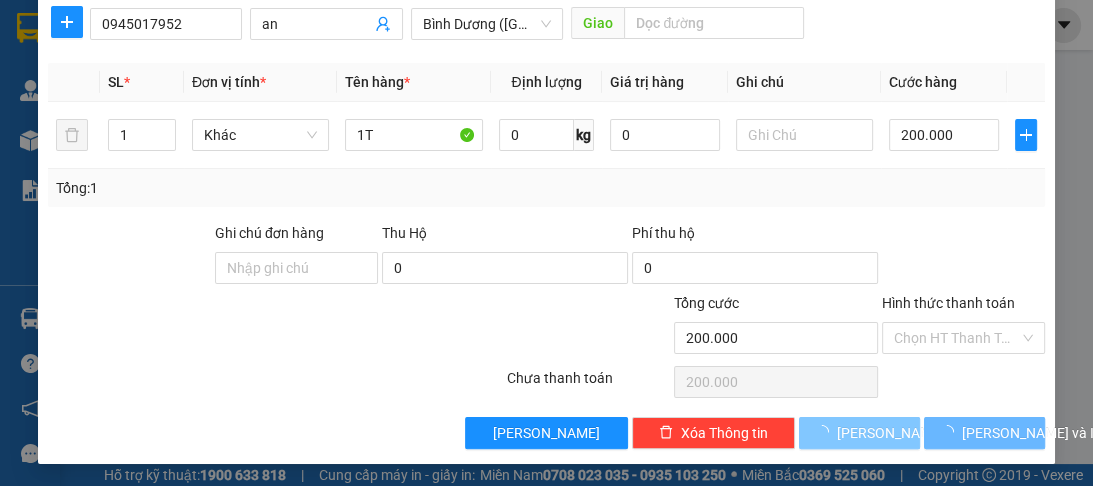 type 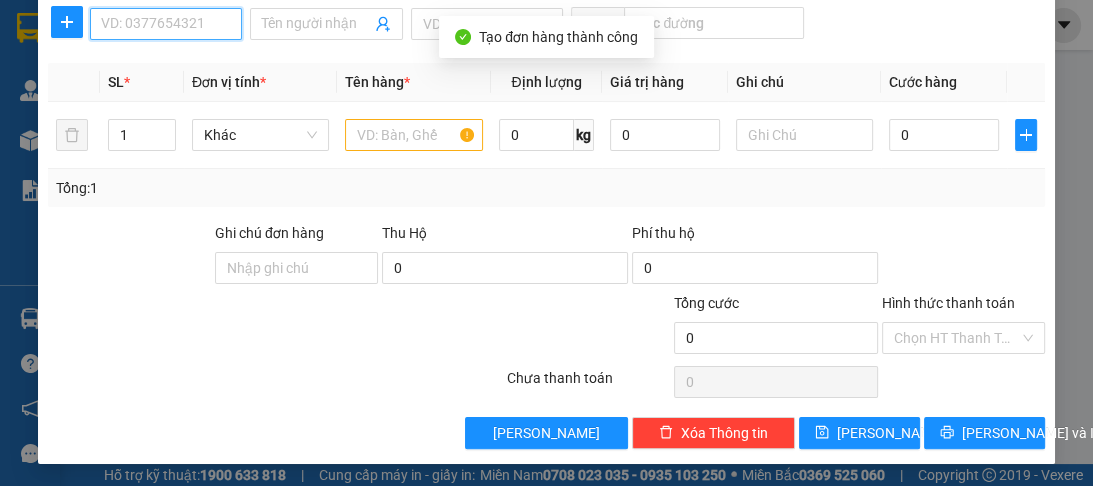 click on "SĐT Người Nhận  *" at bounding box center (166, 24) 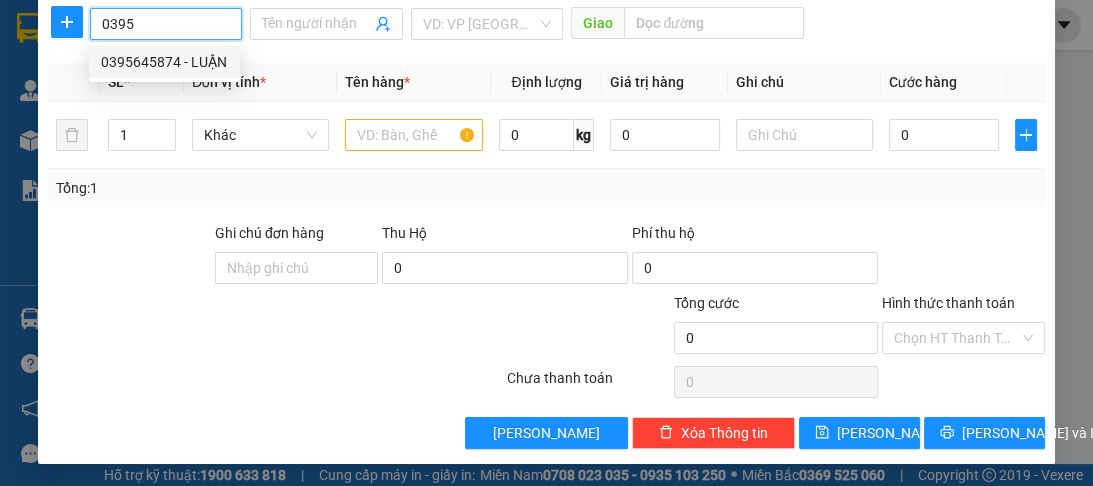 click on "0395645874 - LUẬN" at bounding box center [164, 62] 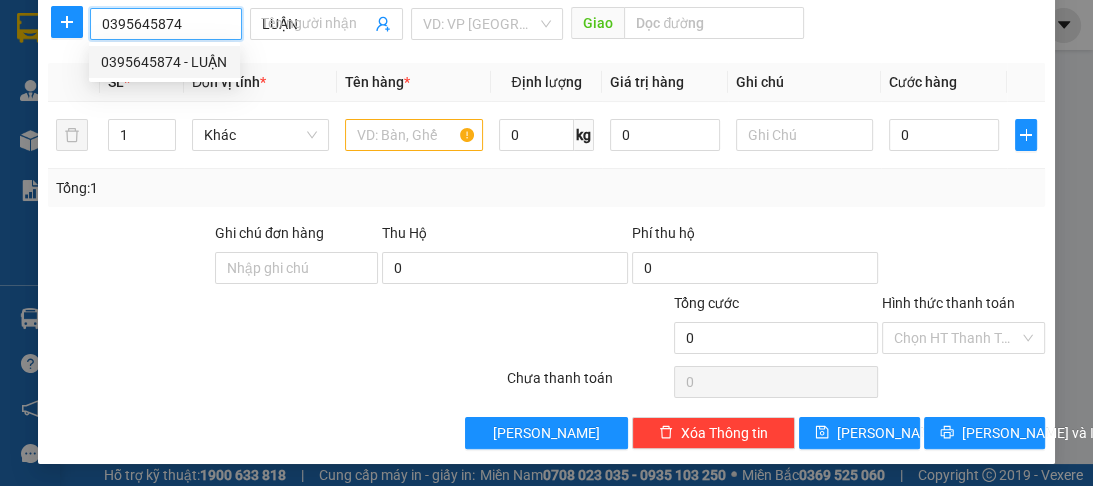 type on "100.000" 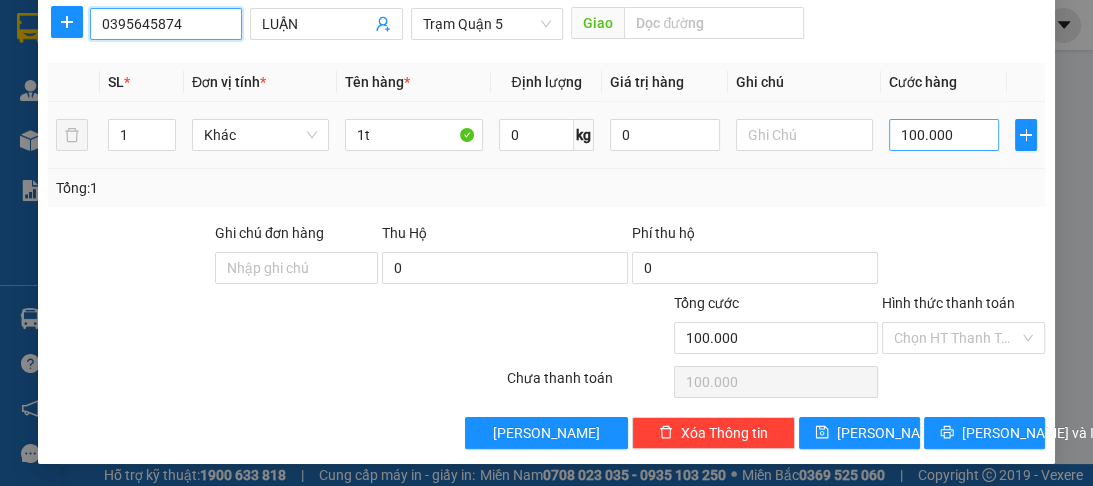 type on "0395645874" 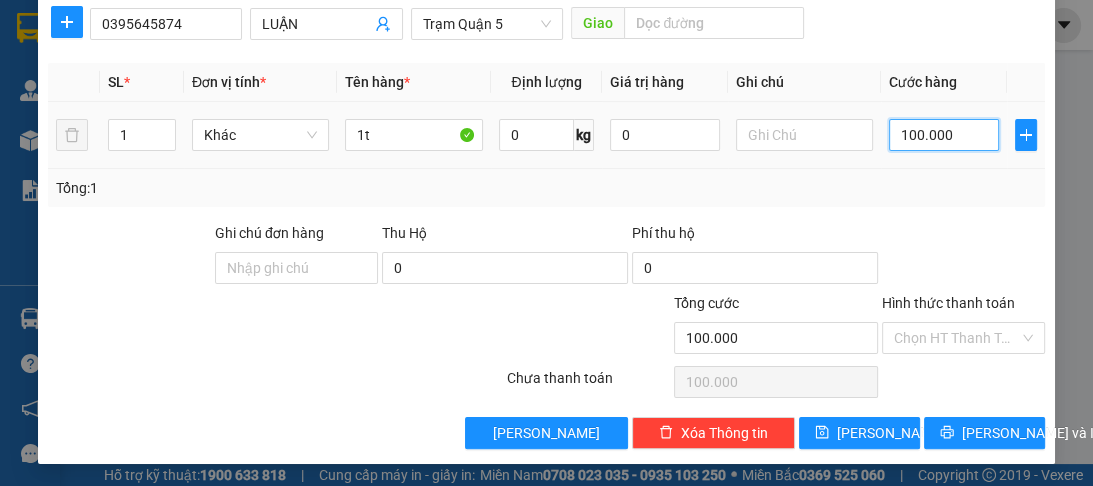click on "100.000" at bounding box center [944, 135] 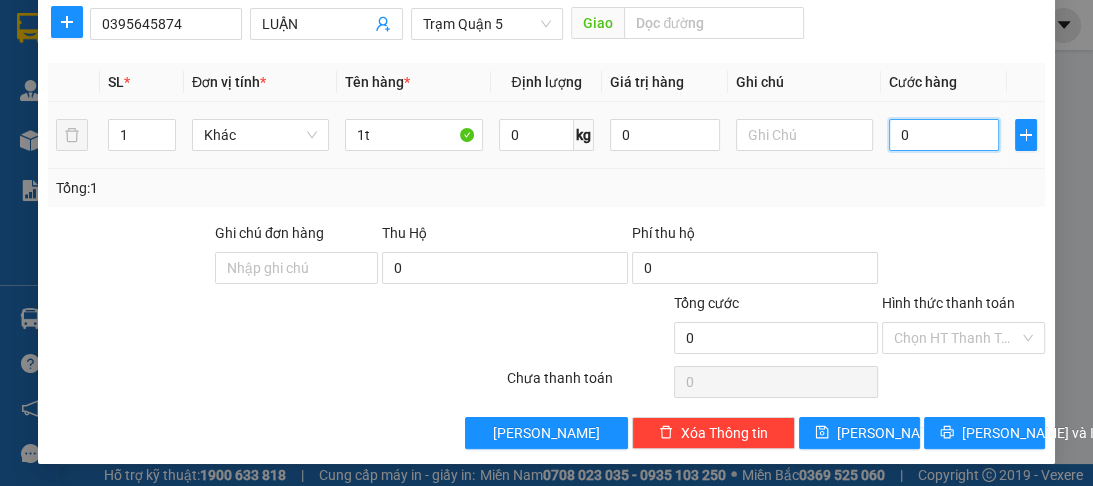 type on "0" 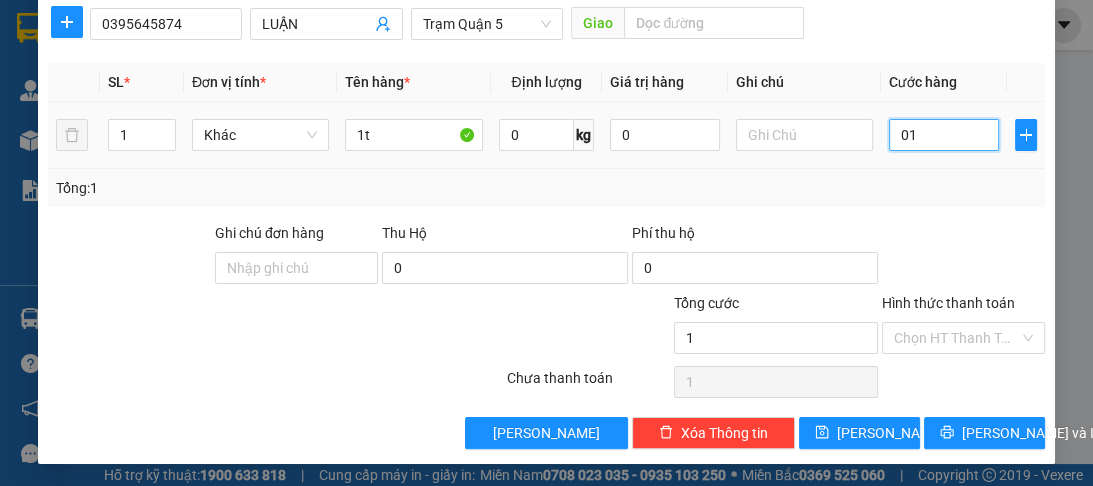 type on "12" 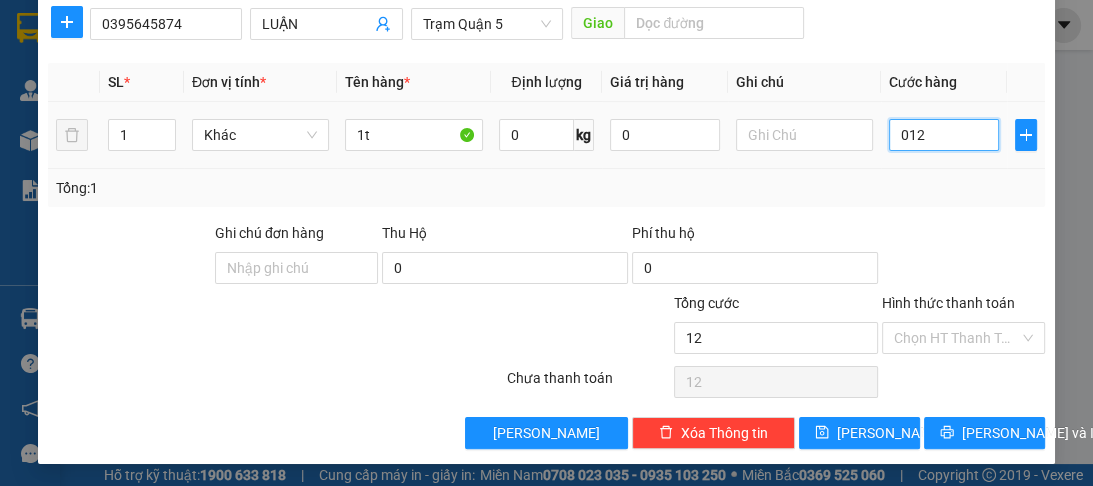 type on "120" 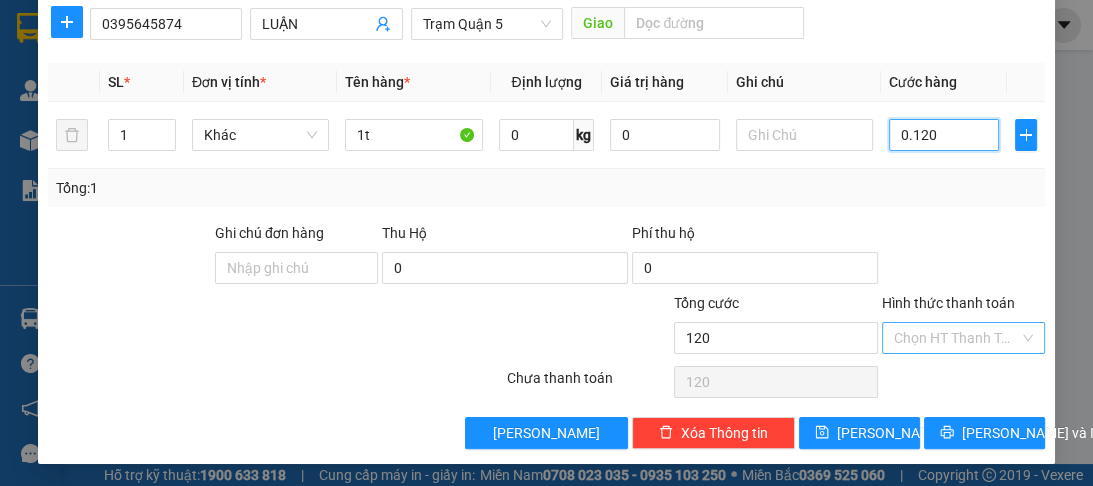 type on "0.120" 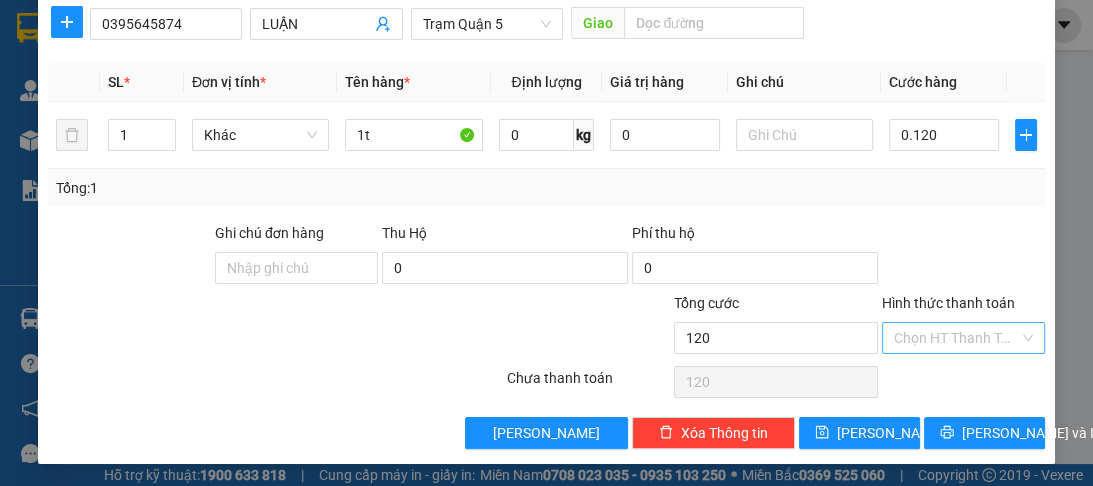 type on "120.000" 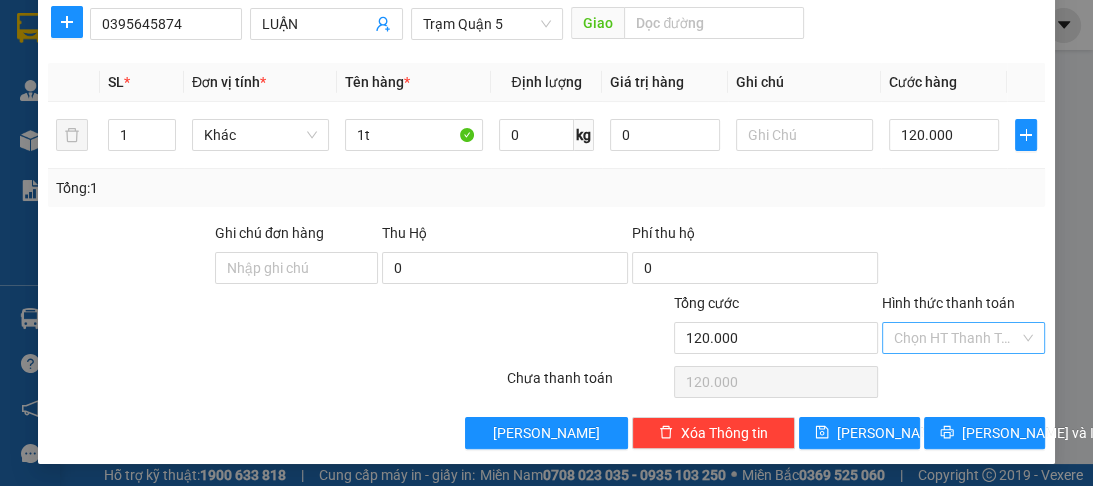 click on "Hình thức thanh toán" at bounding box center (956, 338) 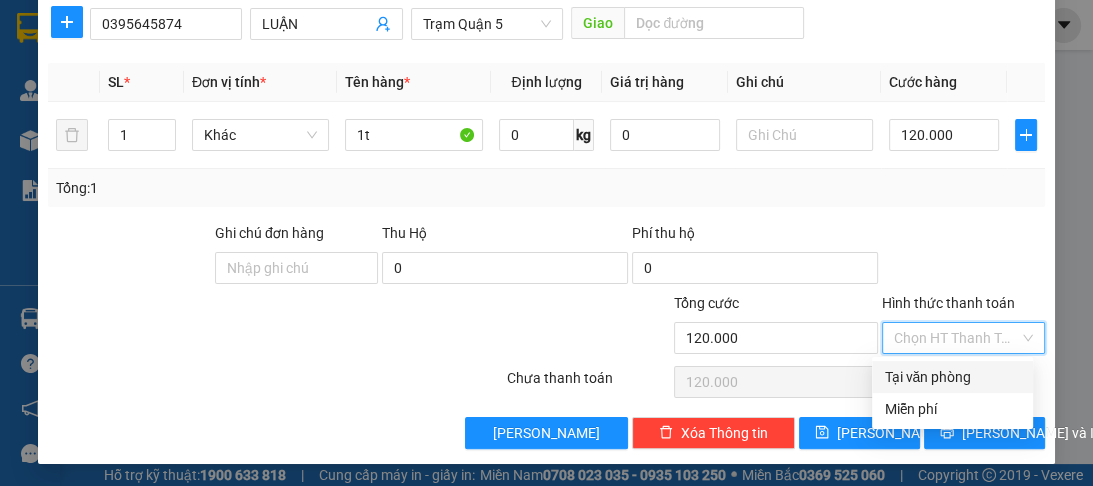 click on "Tại văn phòng" at bounding box center (952, 377) 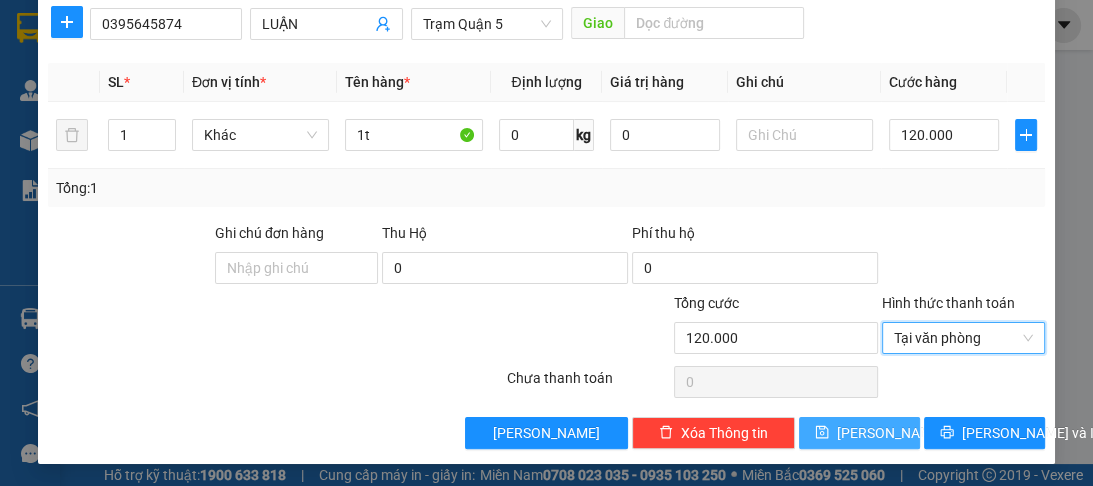 click on "[PERSON_NAME]" at bounding box center [859, 433] 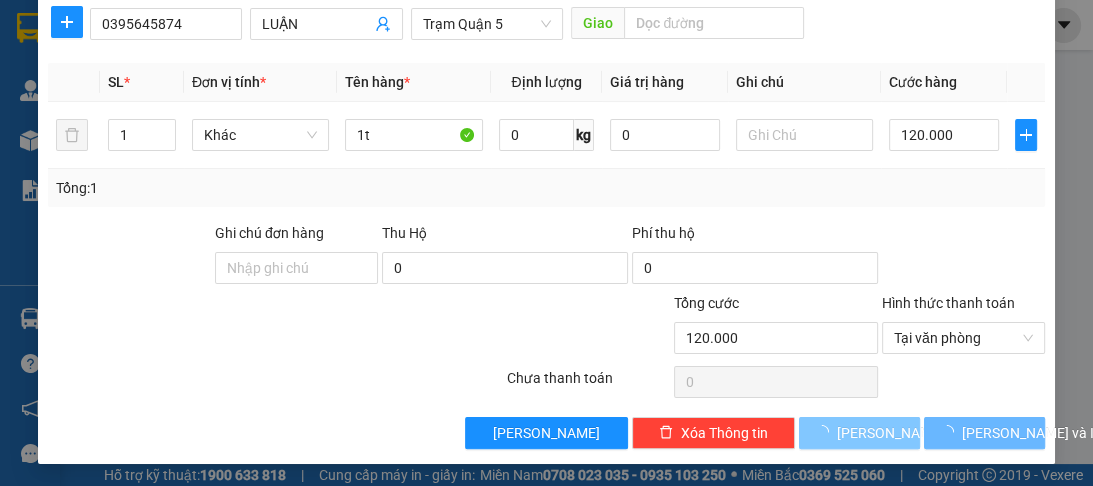 type 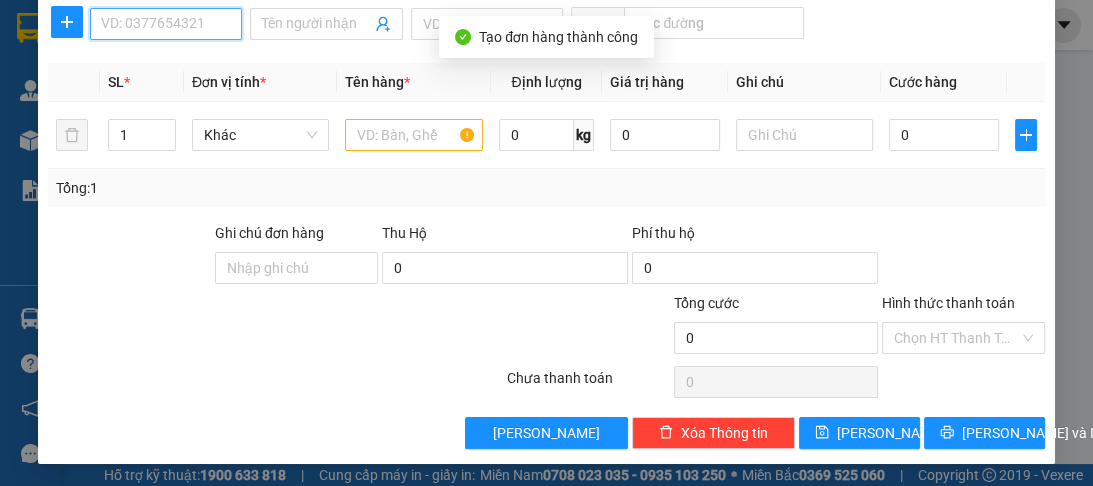 click on "SĐT Người Nhận  *" at bounding box center [166, 24] 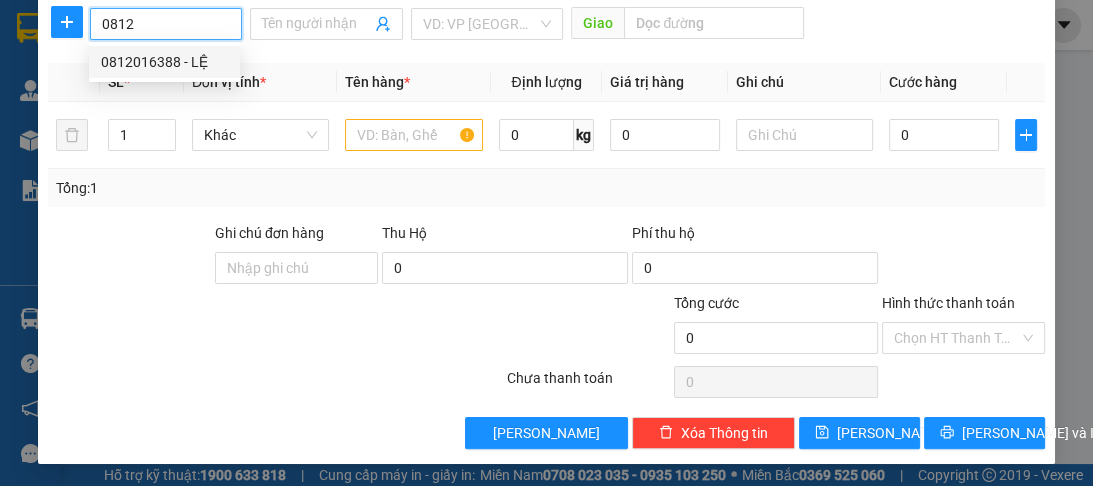 click on "0812016388 - LỆ" at bounding box center [164, 62] 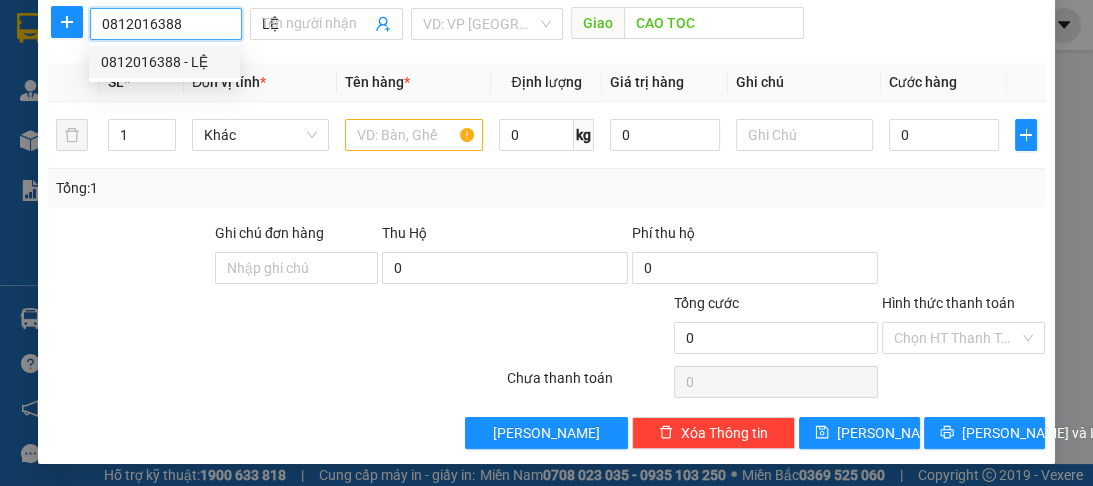 type on "100.000" 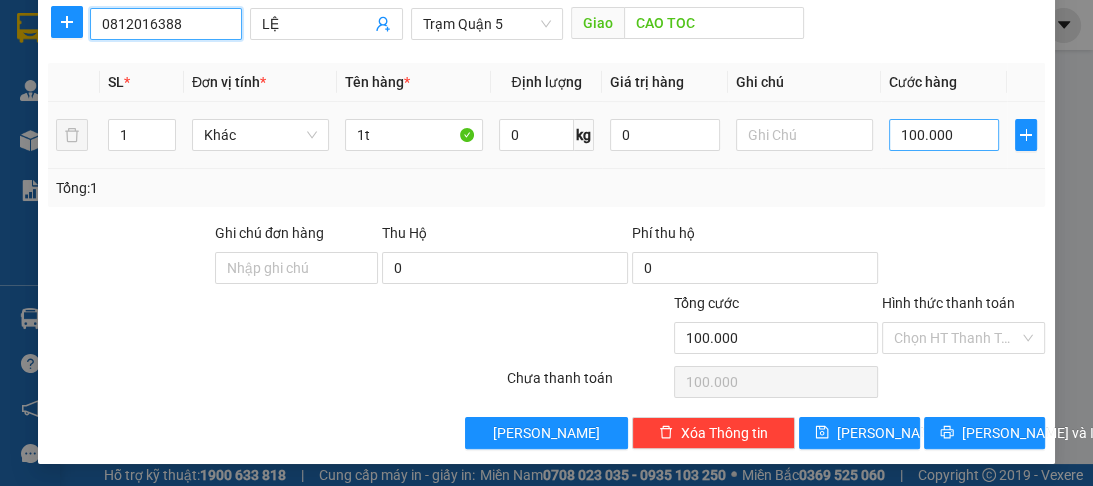 type on "0812016388" 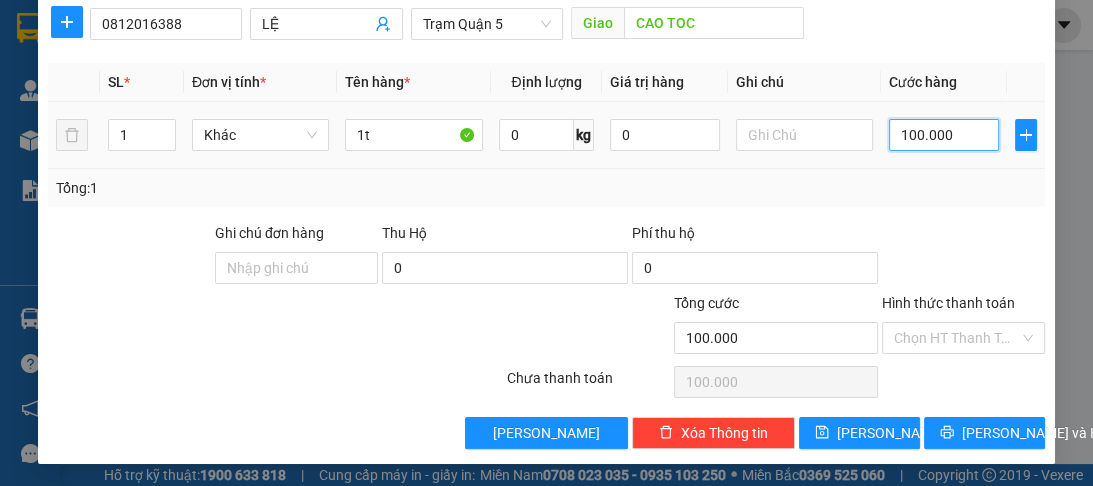 click on "100.000" at bounding box center [944, 135] 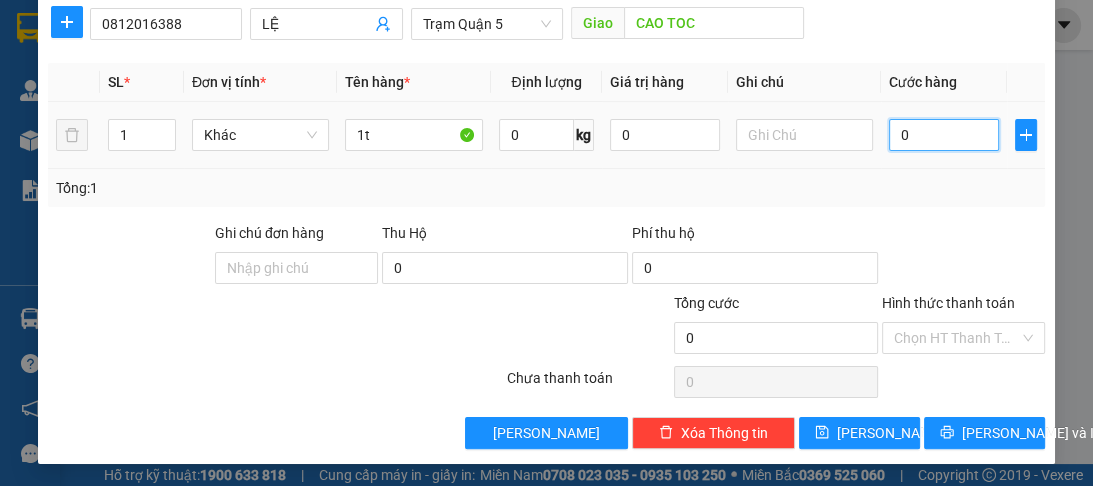 type on "1" 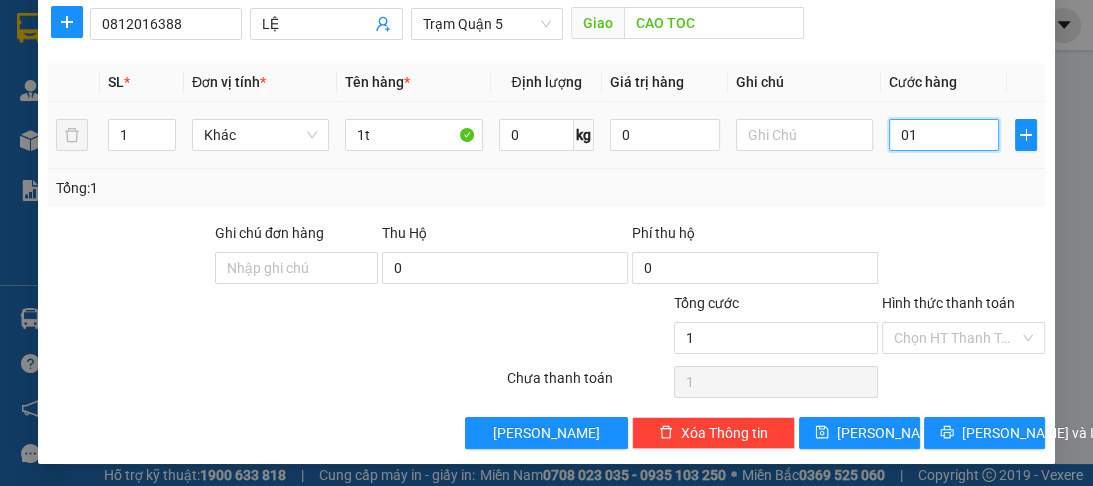 type on "12" 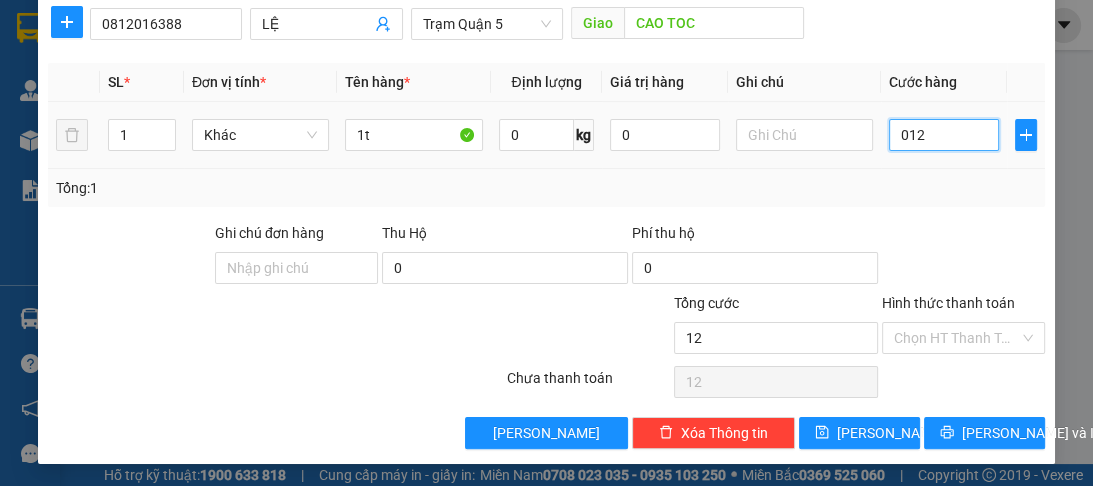 type on "120" 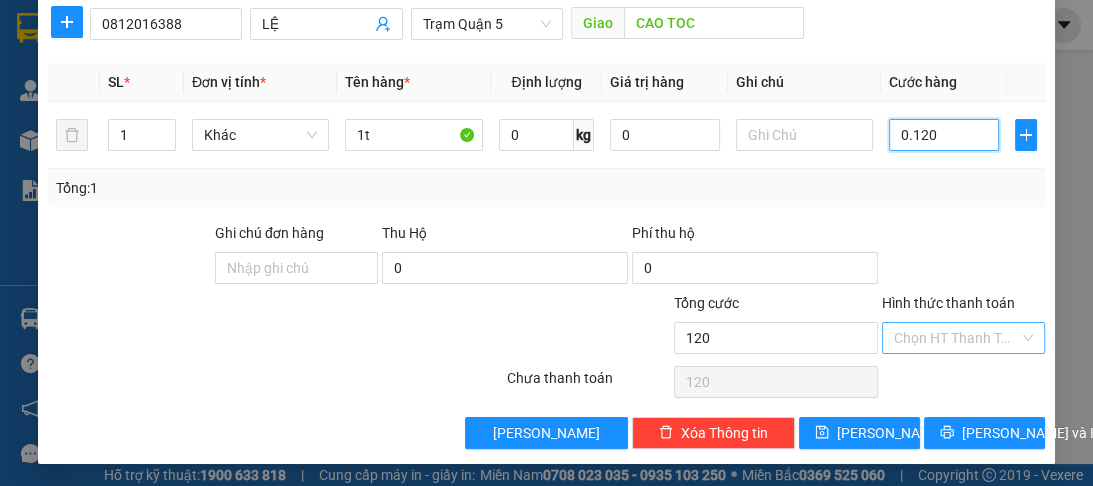 type on "0.120" 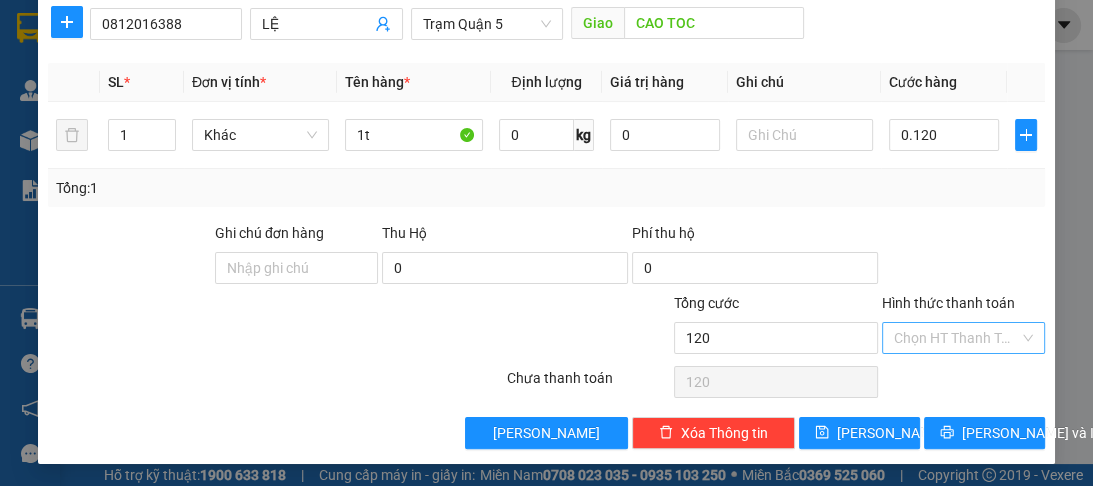 type on "120.000" 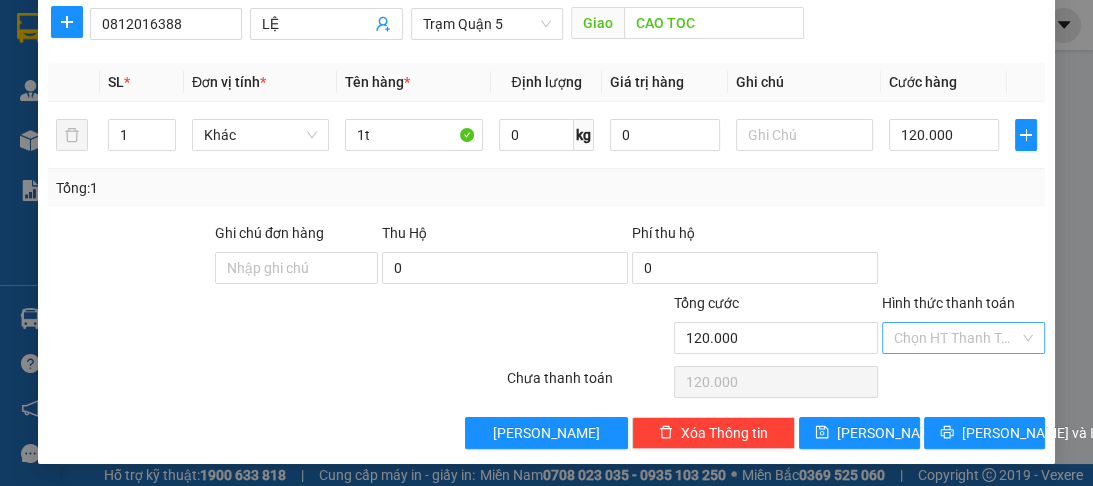 click on "Hình thức thanh toán" at bounding box center [956, 338] 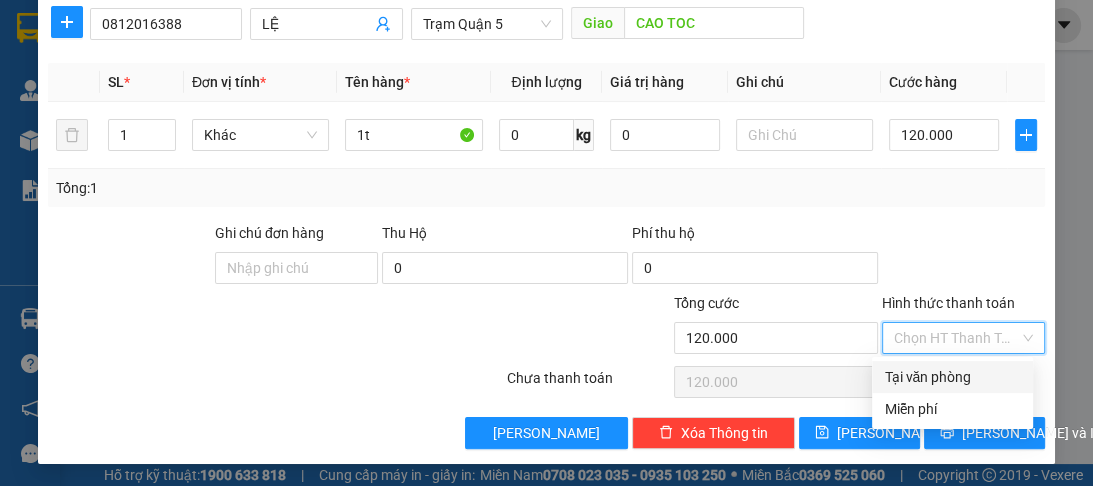 click on "Tại văn phòng" at bounding box center [952, 377] 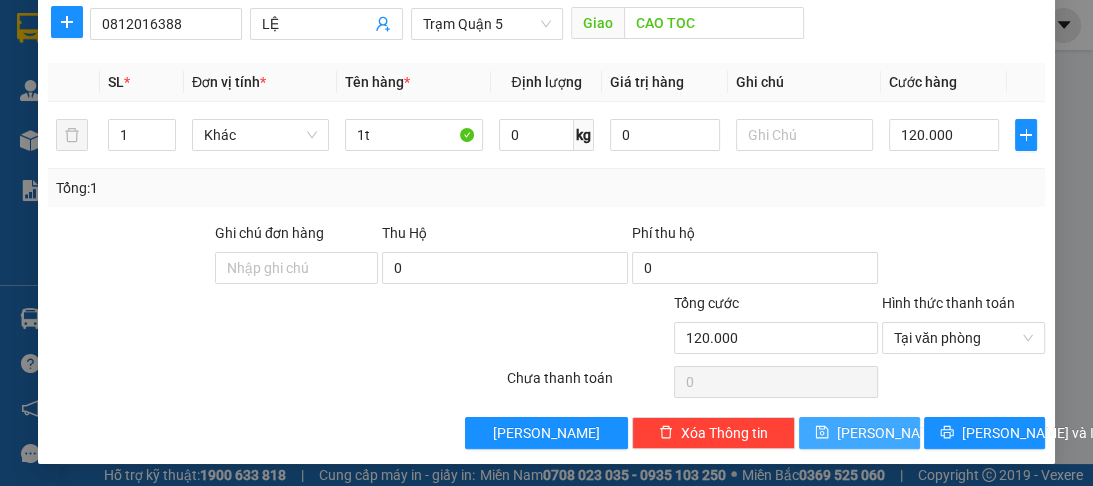 click on "[PERSON_NAME]" at bounding box center (859, 433) 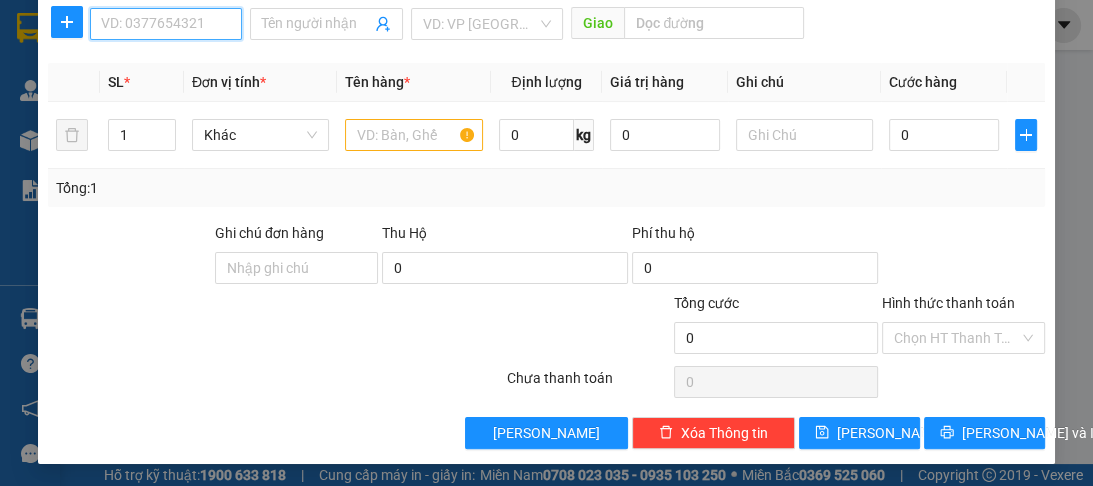 click on "SĐT Người Nhận  *" at bounding box center (166, 24) 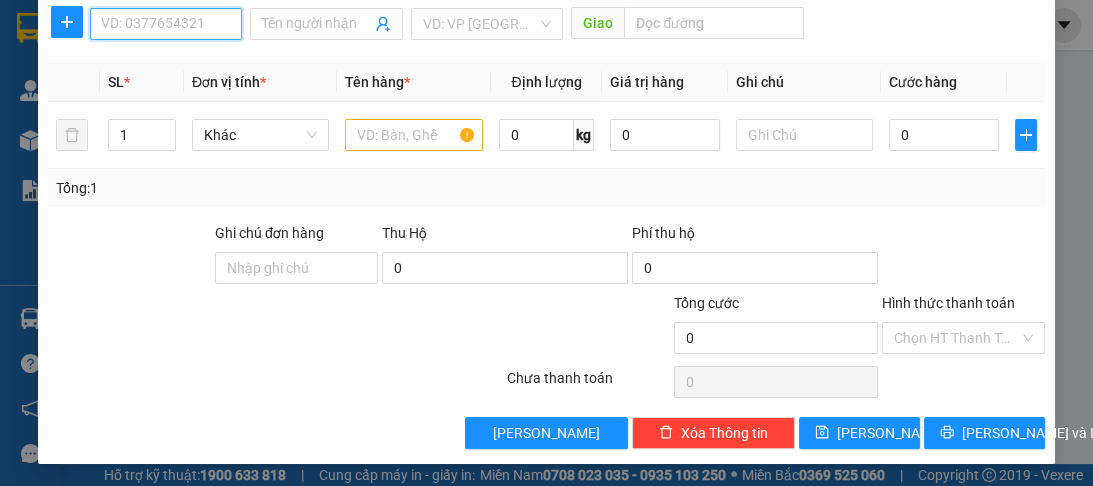 click on "SĐT Người Nhận  *" at bounding box center [166, 24] 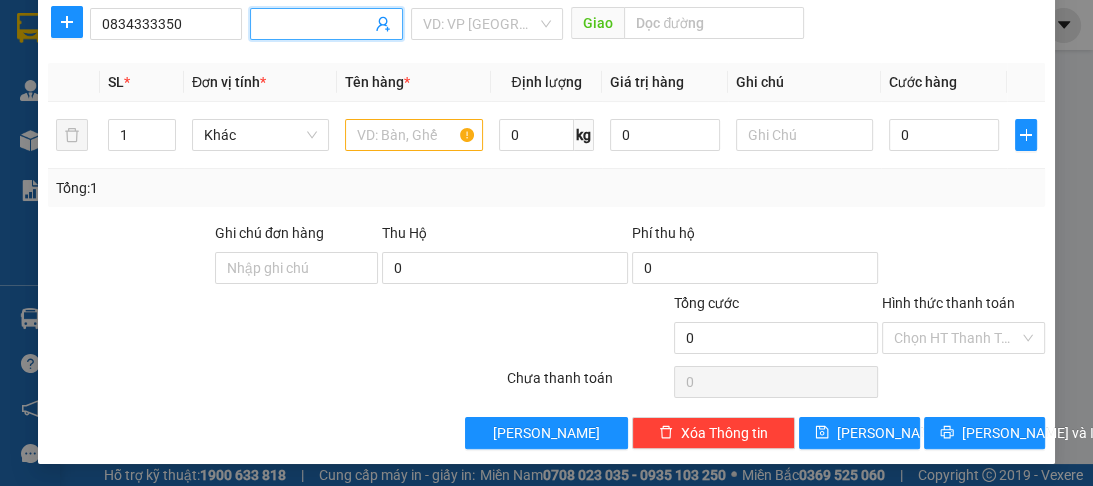 click on "Người nhận  *" at bounding box center (316, 24) 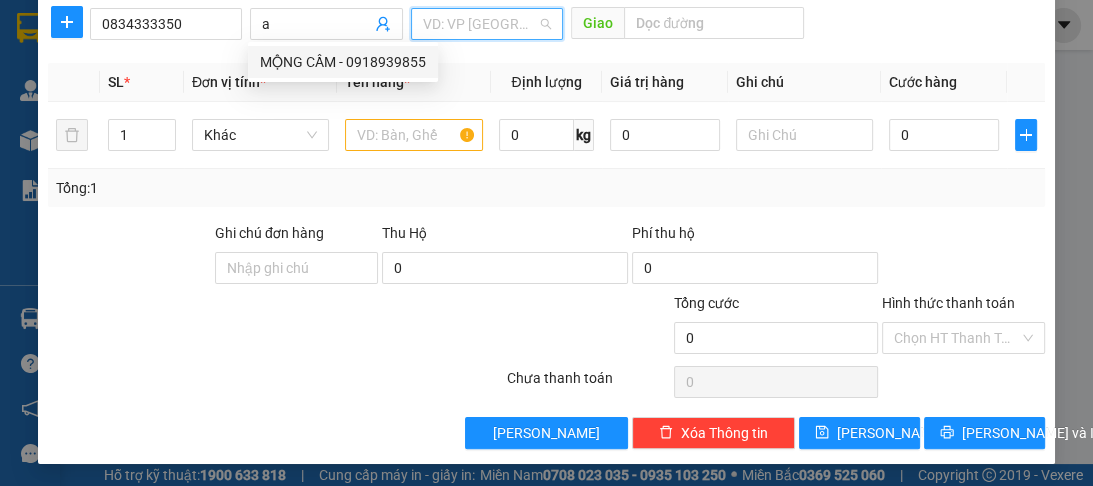 click at bounding box center [480, 24] 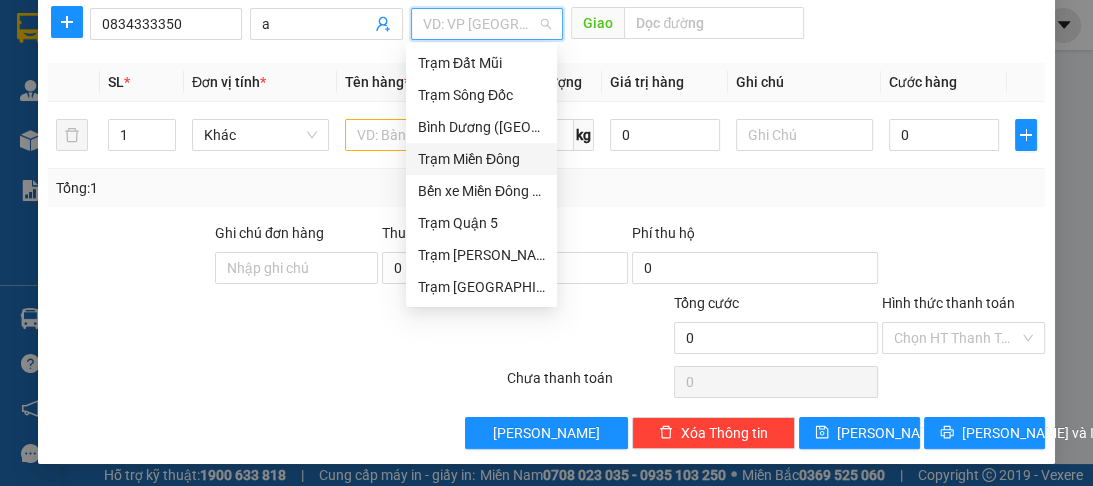 click on "Trạm Miền Đông" at bounding box center (481, 159) 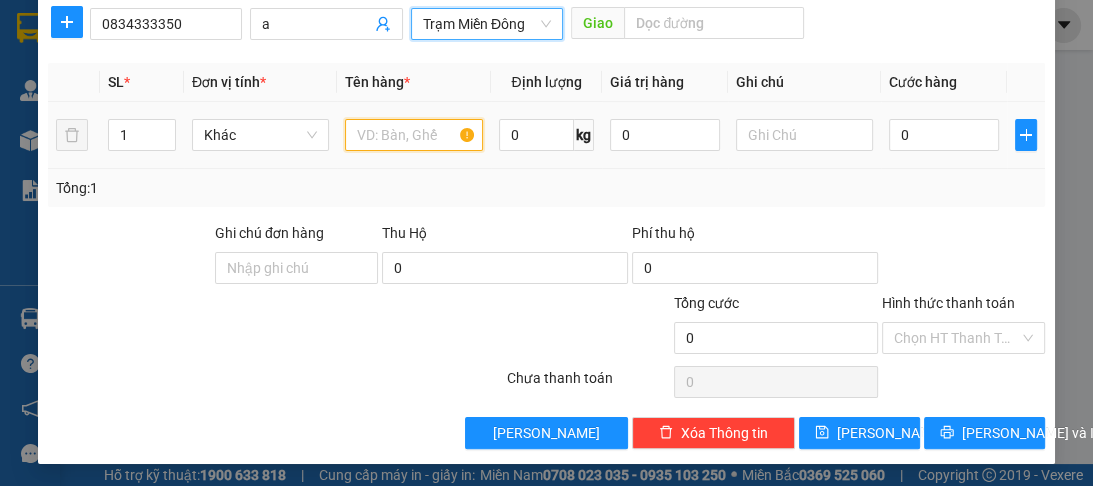click at bounding box center [413, 135] 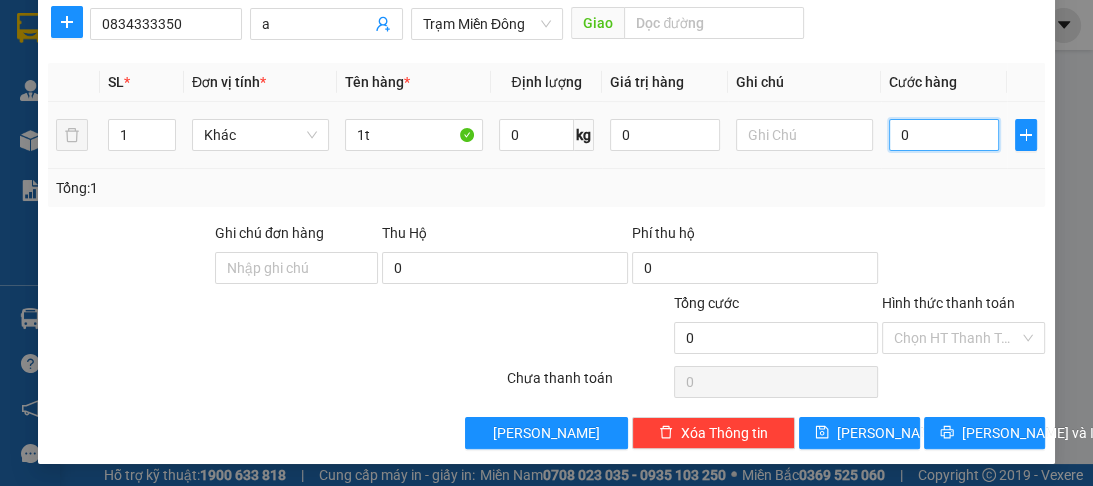 click on "0" at bounding box center (944, 135) 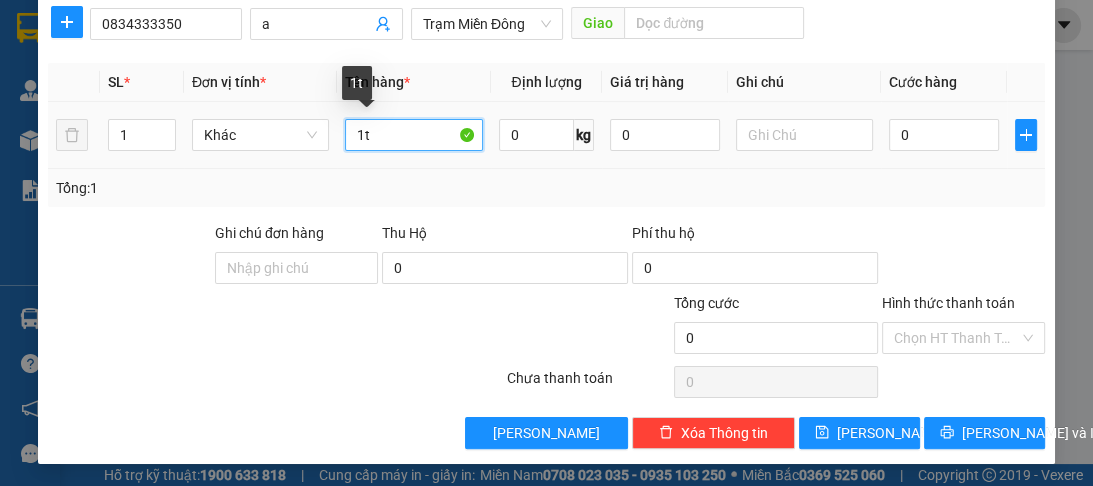 click on "1t" at bounding box center [413, 135] 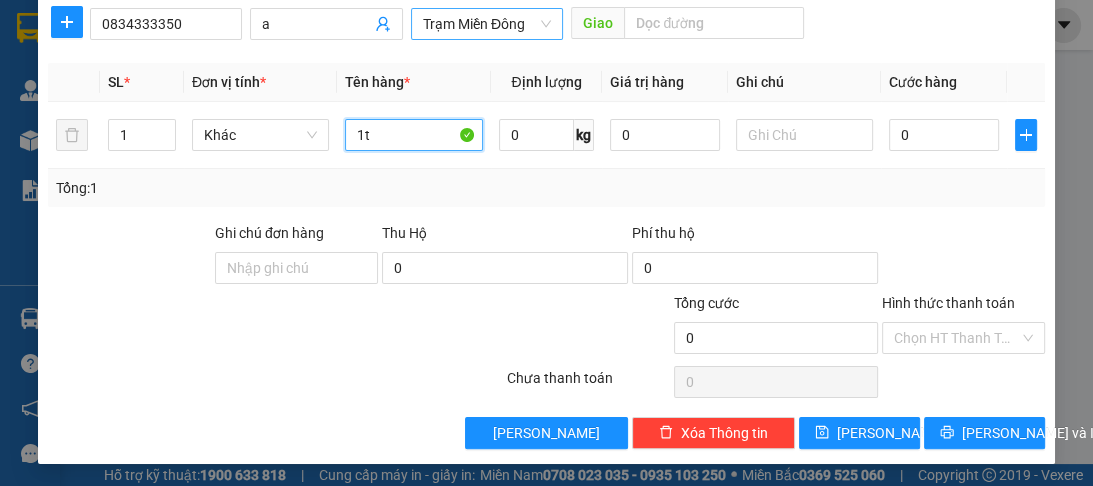 click on "Trạm Miền Đông" at bounding box center (487, 24) 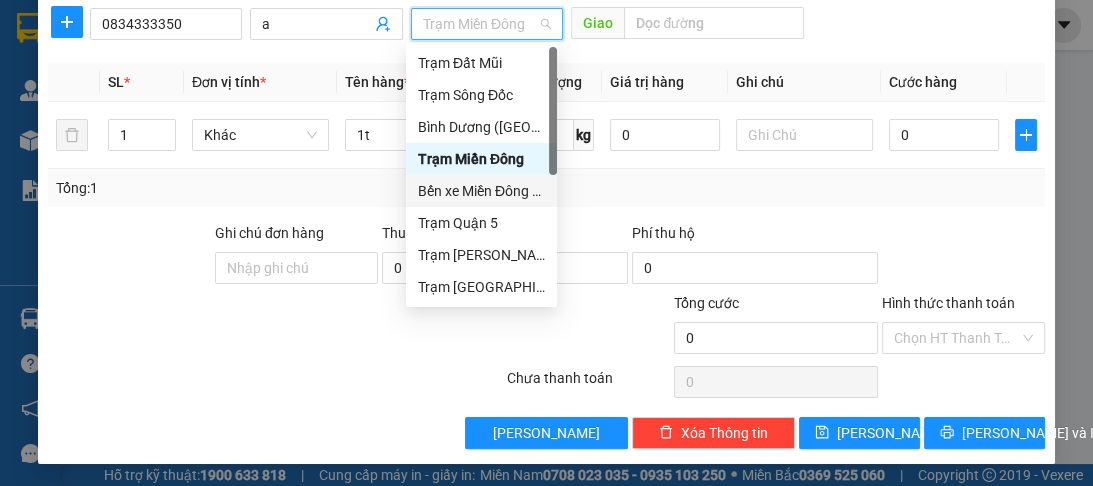 click on "Bến xe Miền Đông Mới" at bounding box center [481, 191] 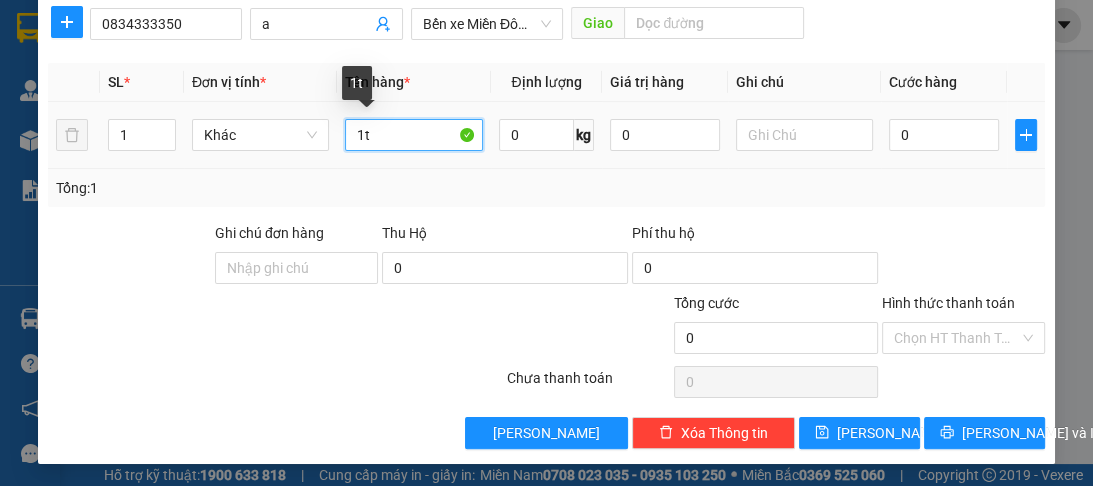 click on "1t" at bounding box center (413, 135) 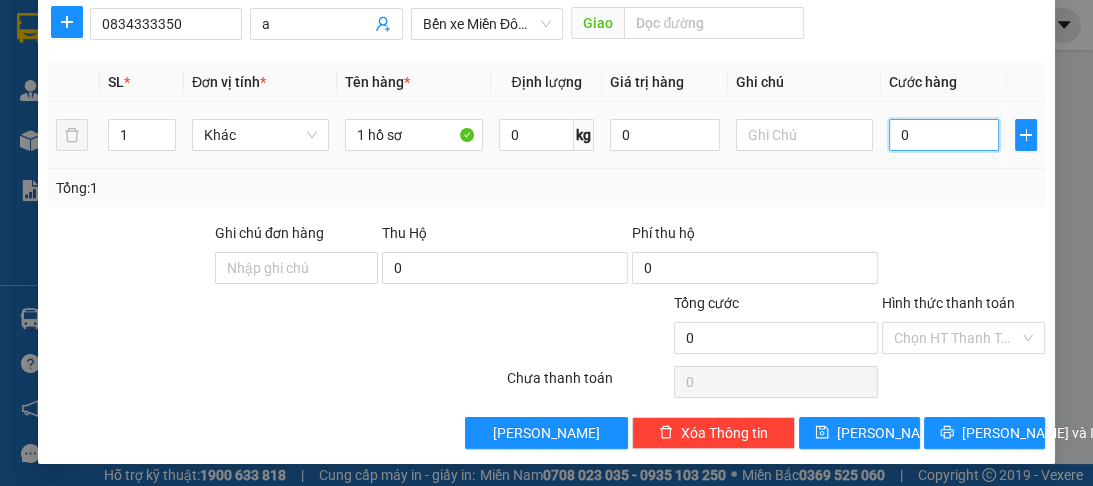 click on "0" at bounding box center (944, 135) 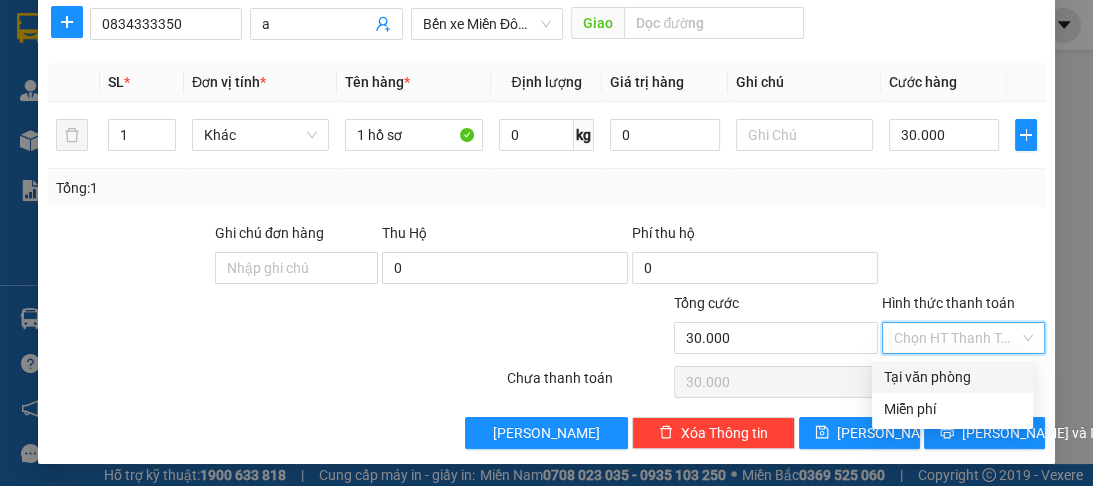 click on "Hình thức thanh toán" at bounding box center [956, 338] 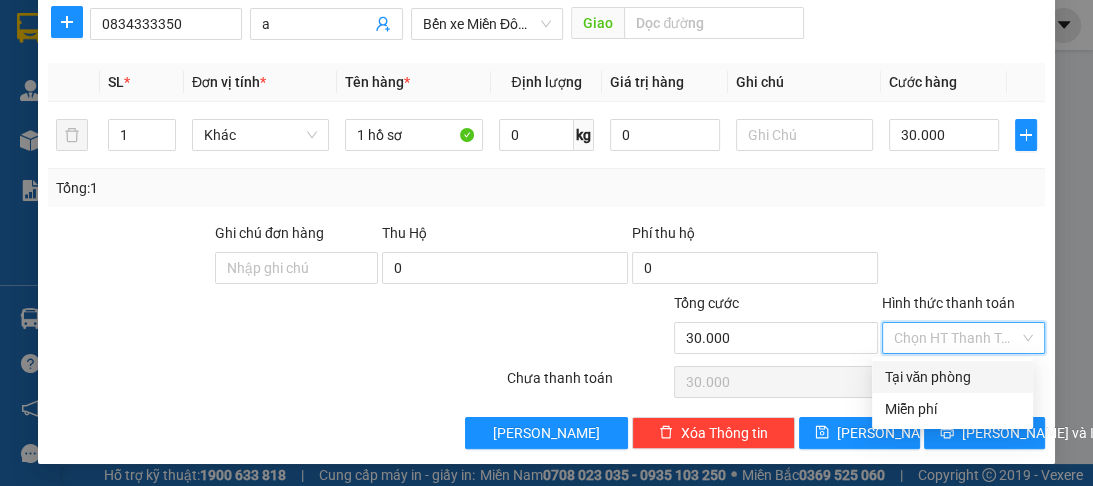 click on "Tại văn phòng" at bounding box center [952, 377] 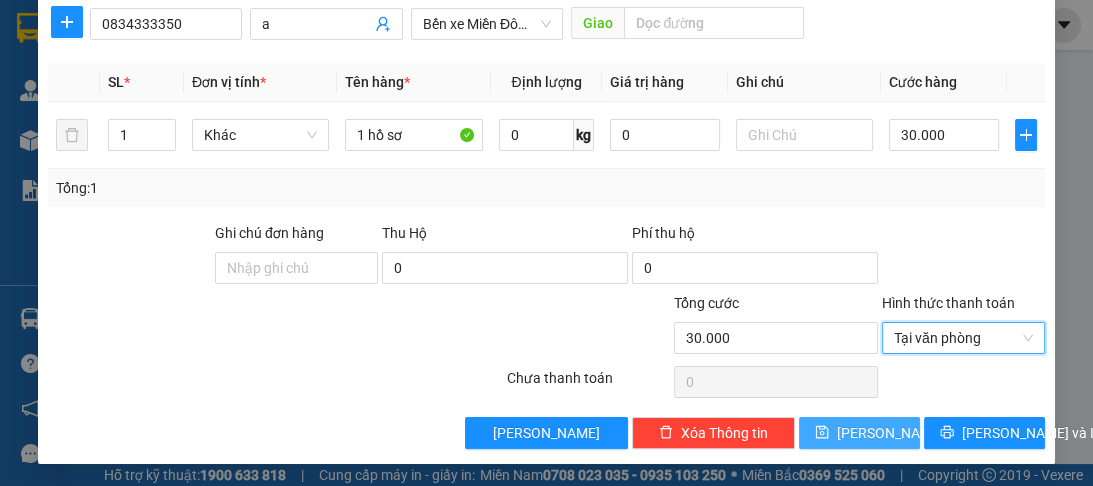 click on "[PERSON_NAME]" at bounding box center (859, 433) 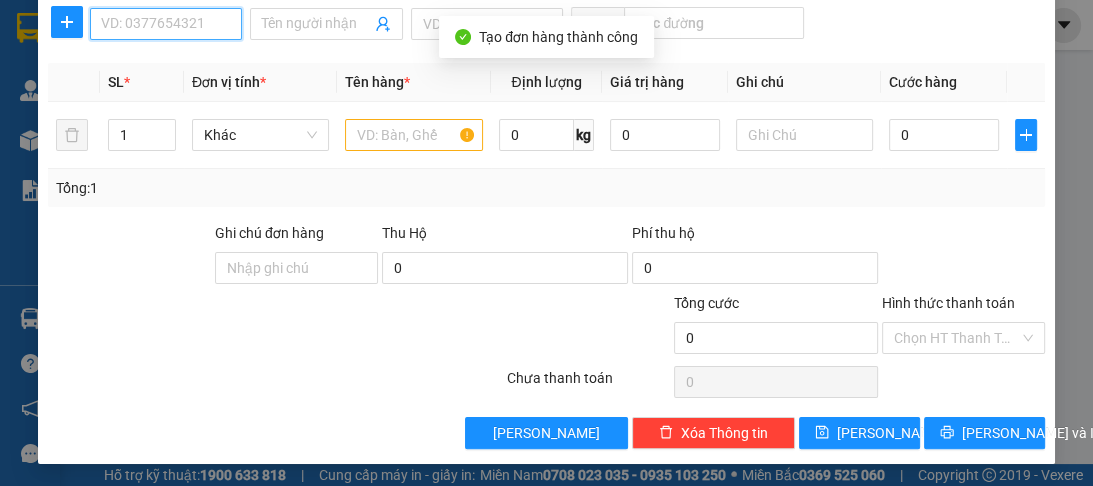 click on "SĐT Người Nhận  *" at bounding box center (166, 24) 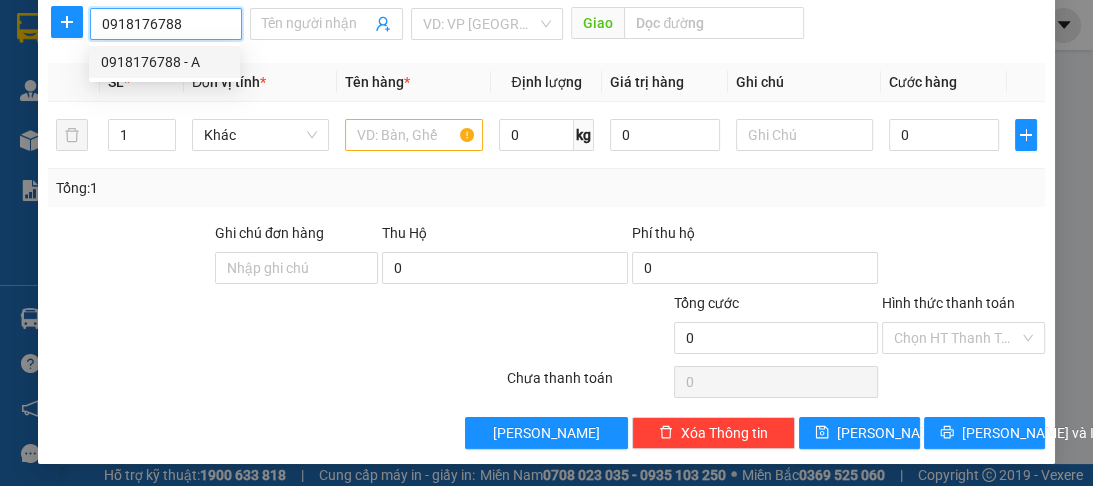 click on "0918176788 - A" at bounding box center (164, 62) 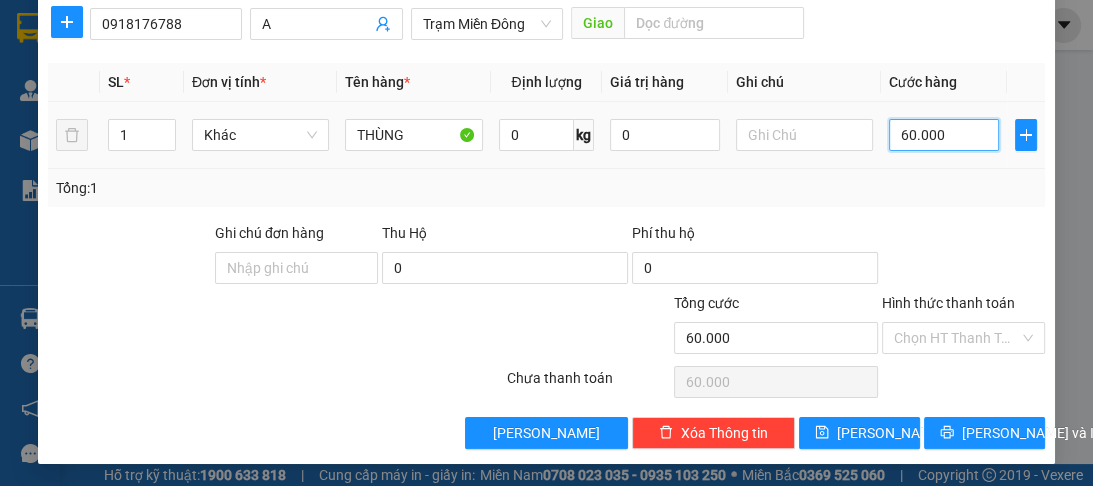 click on "60.000" at bounding box center (944, 135) 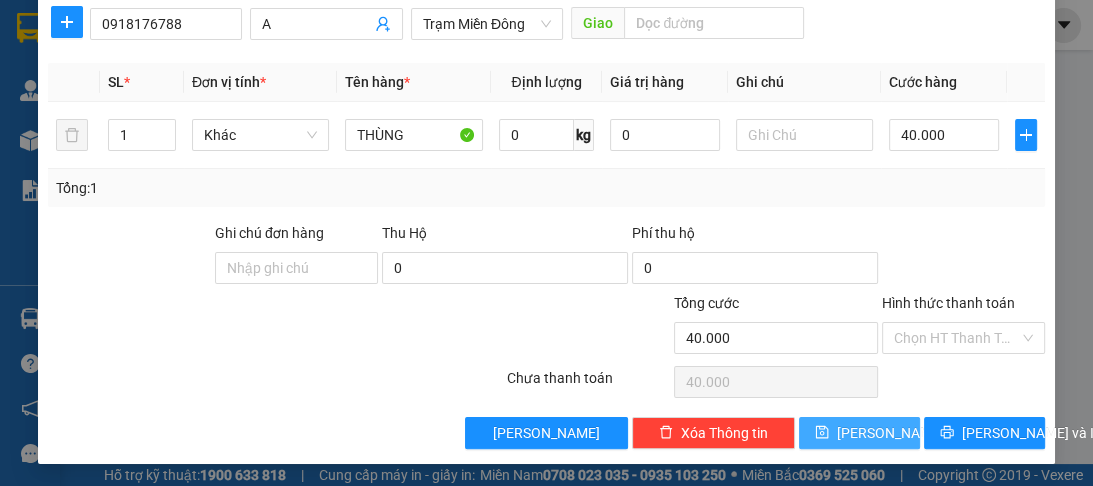 click on "[PERSON_NAME]" at bounding box center (890, 433) 